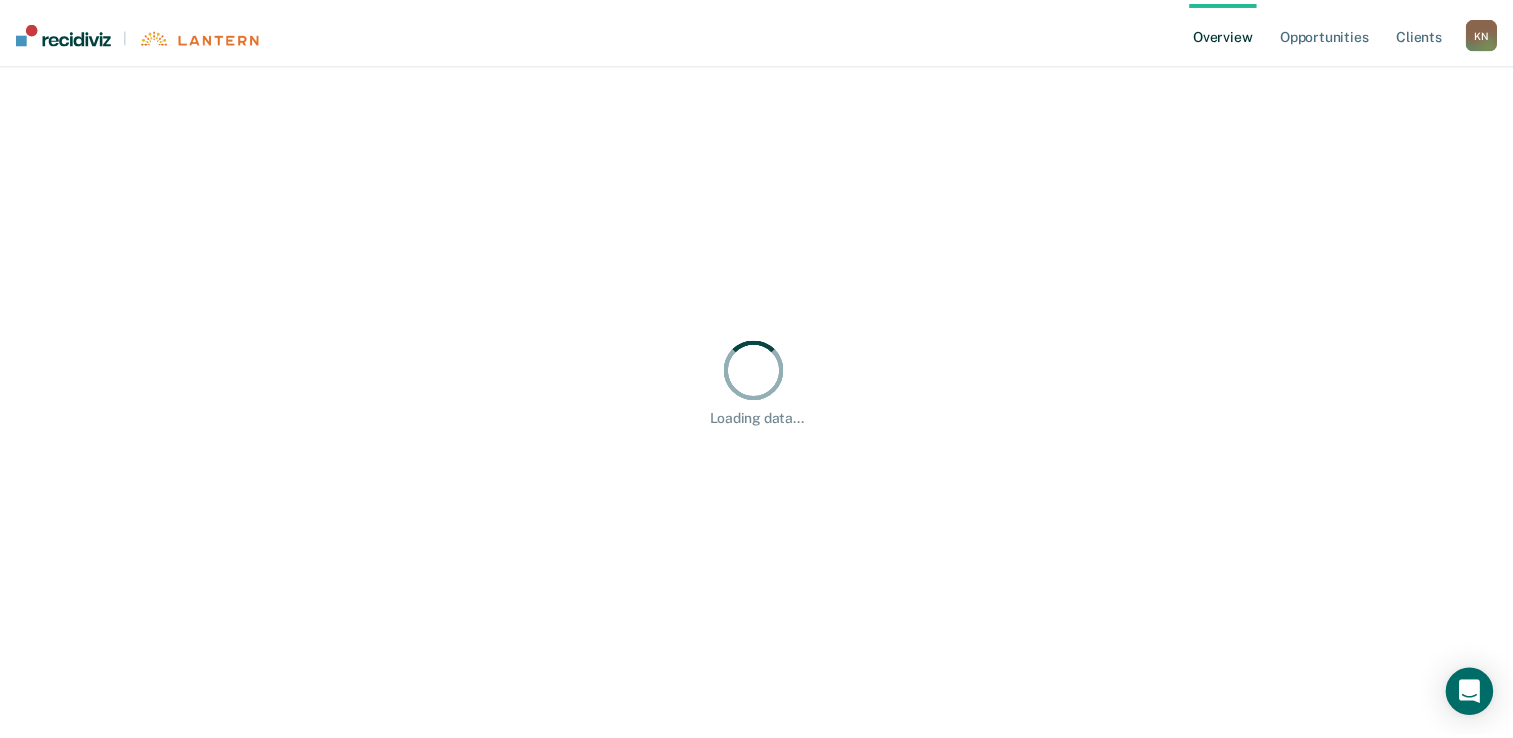 scroll, scrollTop: 0, scrollLeft: 0, axis: both 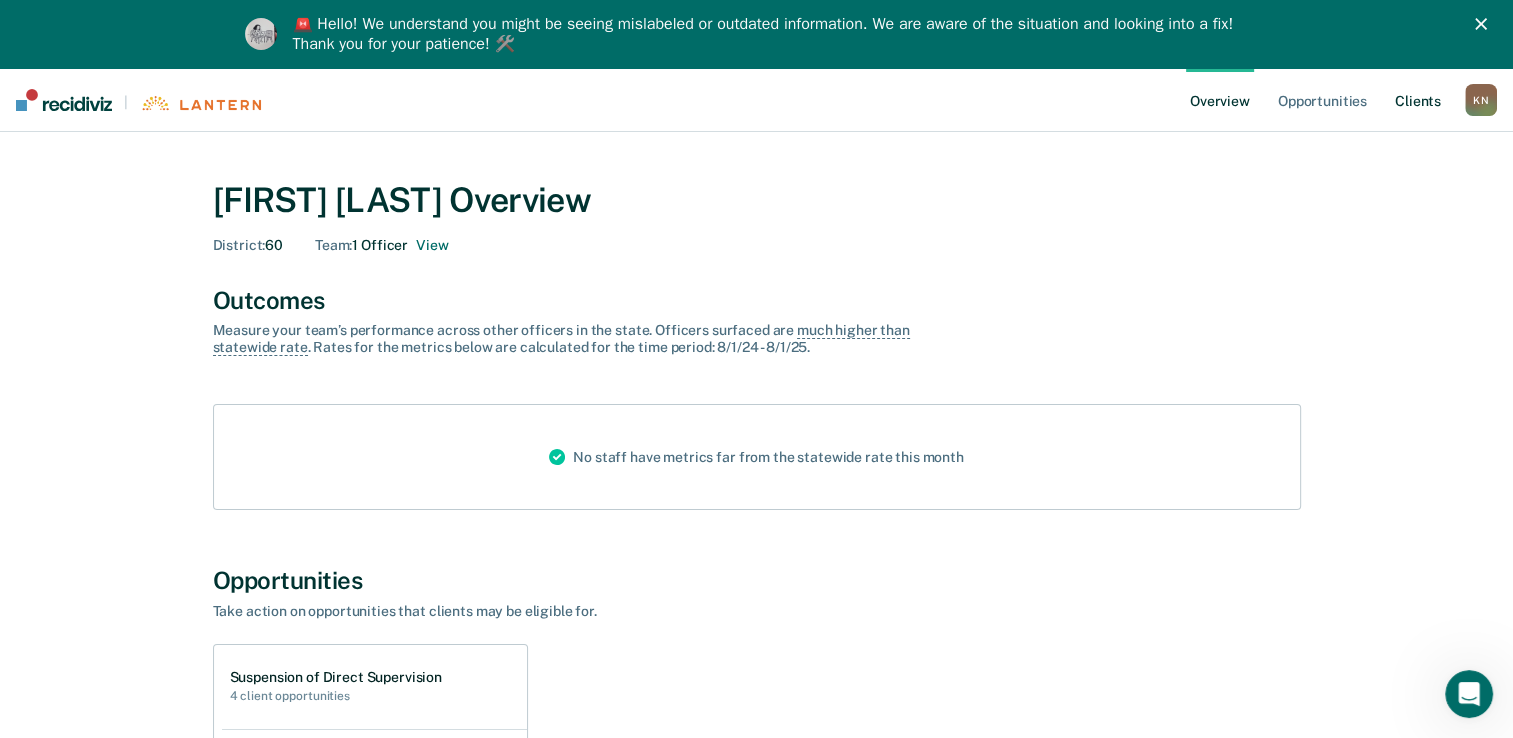 click on "Client s" at bounding box center [1418, 100] 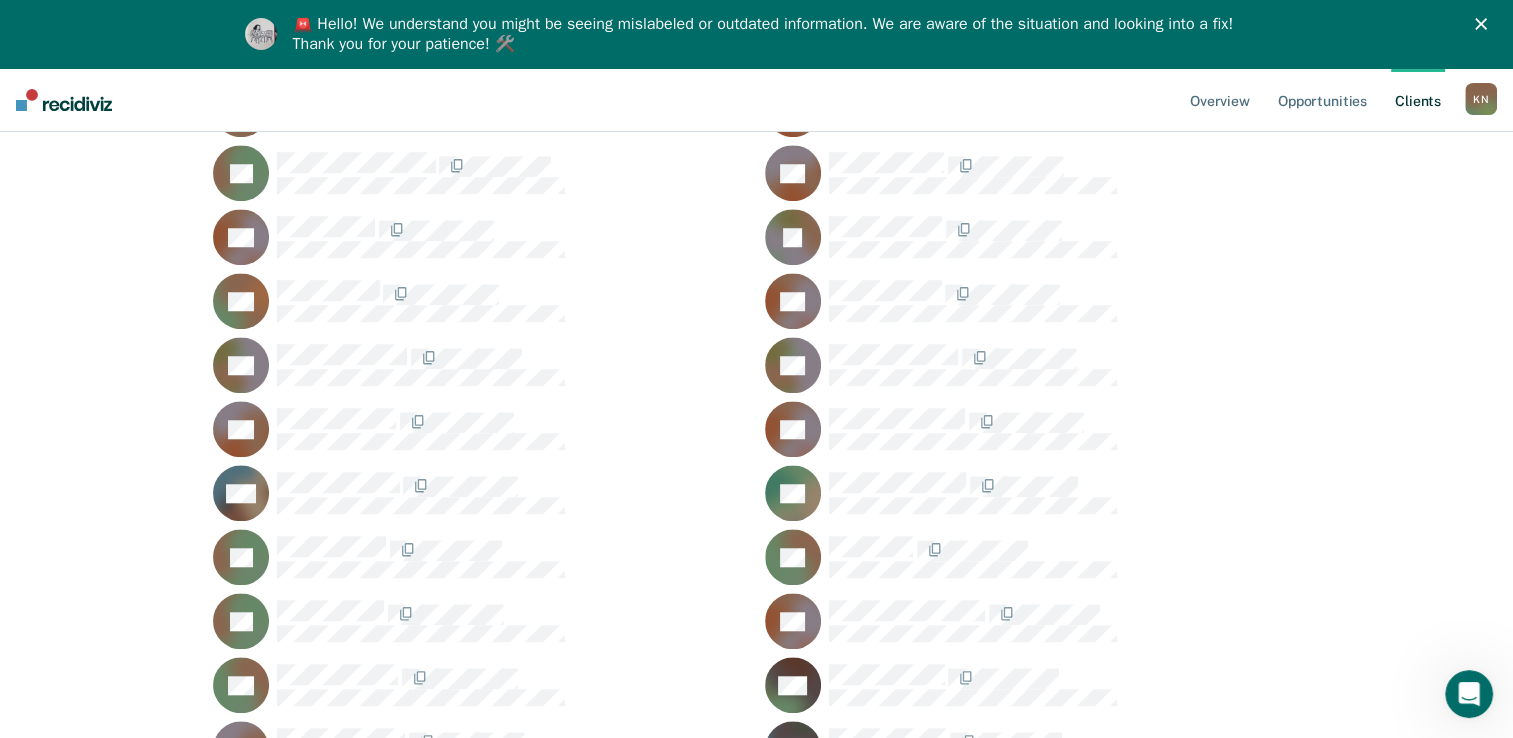 scroll, scrollTop: 1600, scrollLeft: 0, axis: vertical 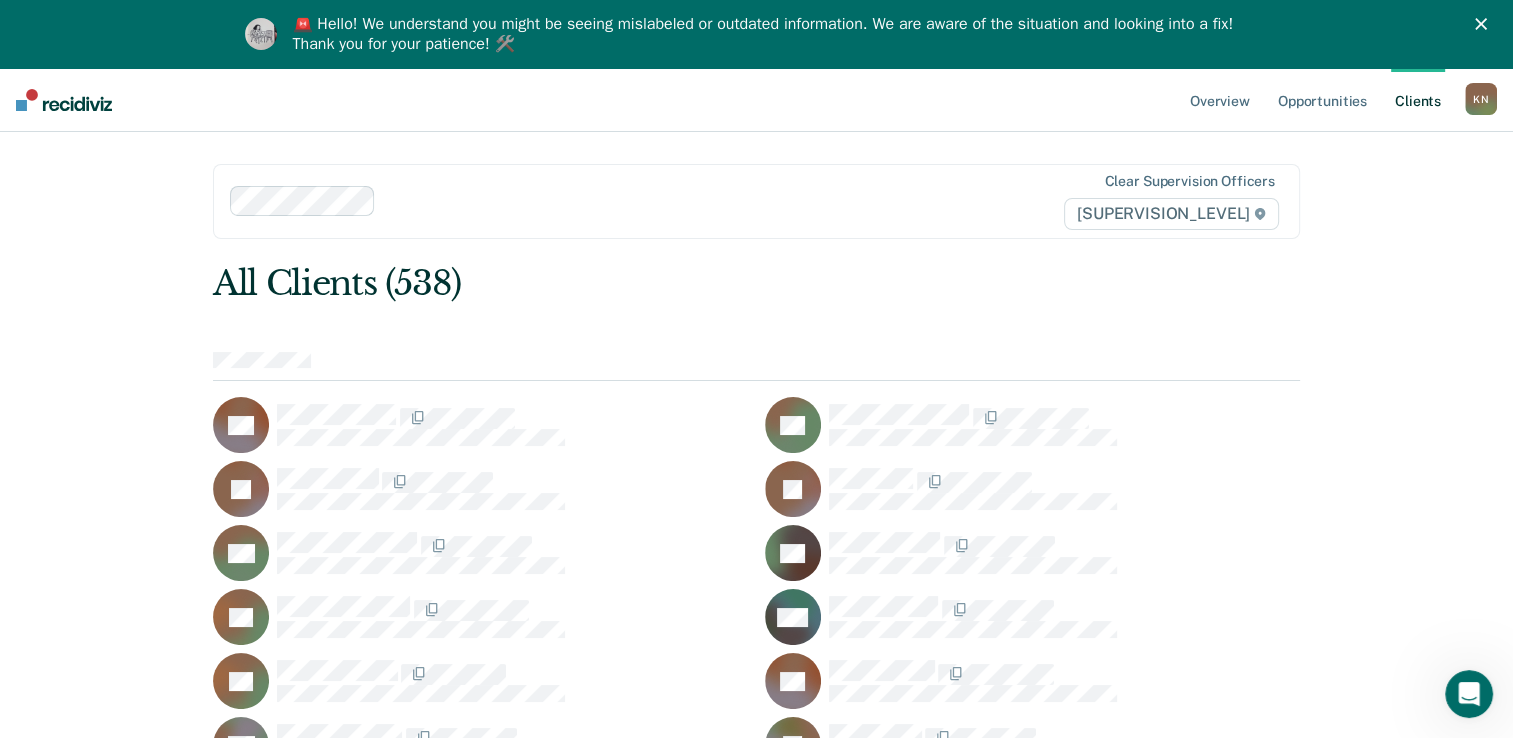 click on "[SUPERVISION_LEVEL]" at bounding box center (1171, 214) 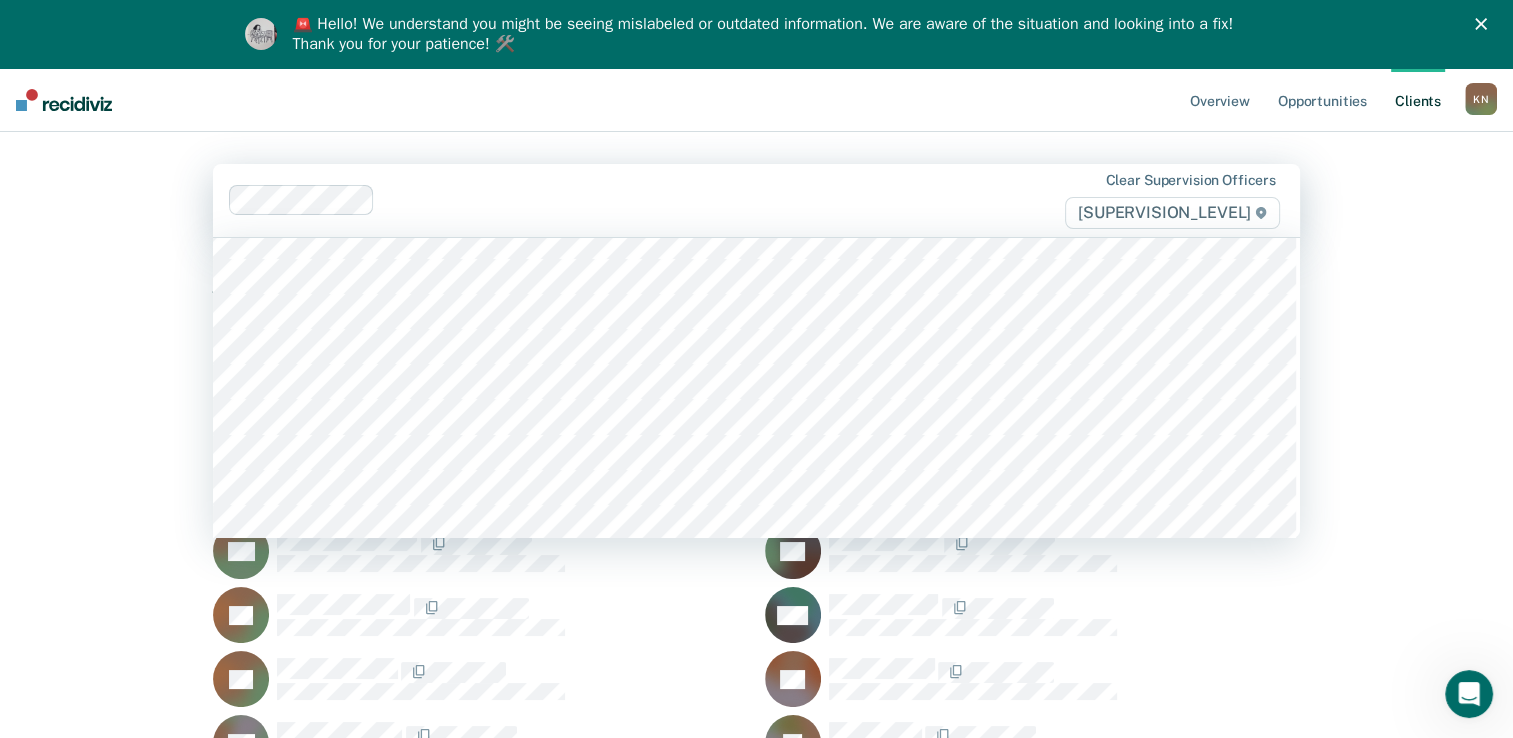 scroll, scrollTop: 0, scrollLeft: 0, axis: both 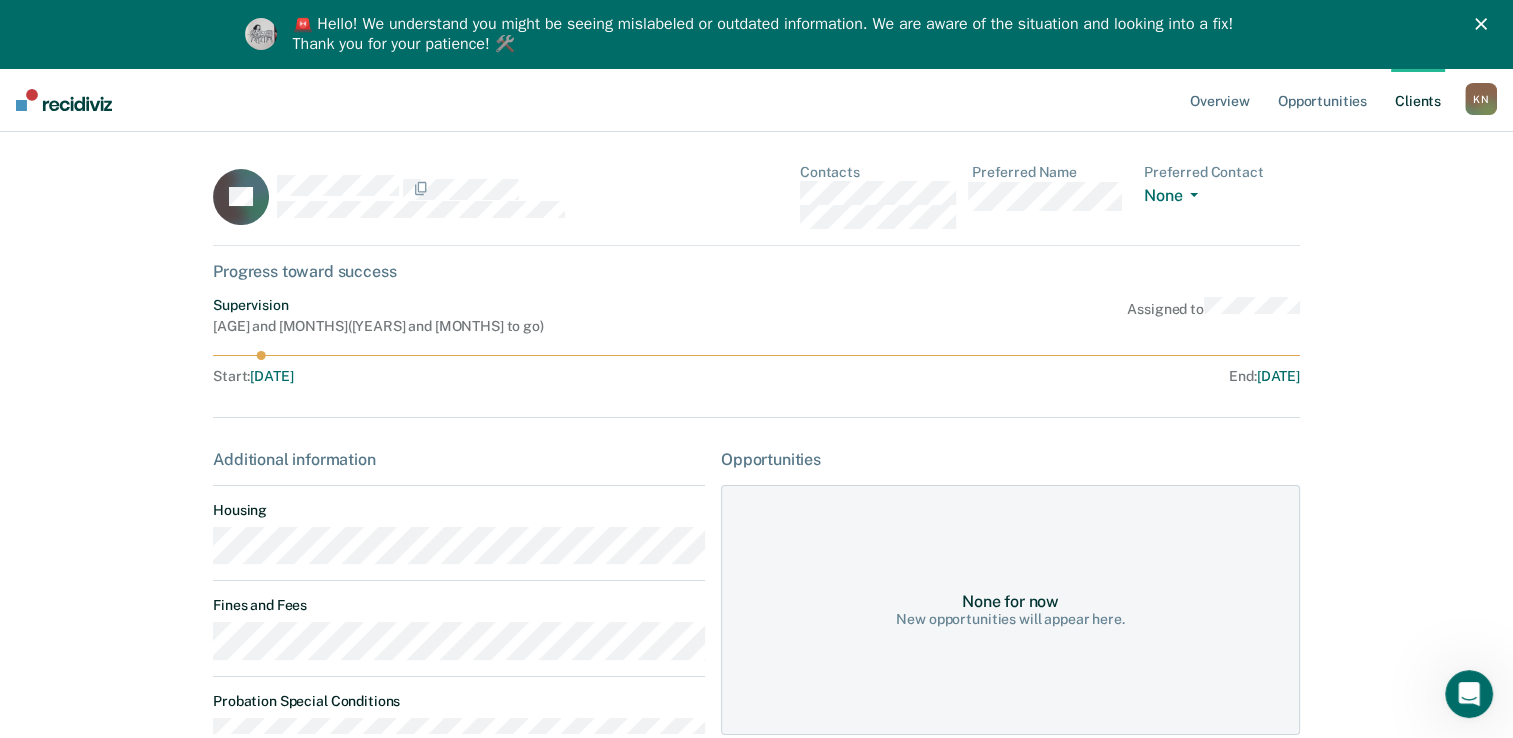 click 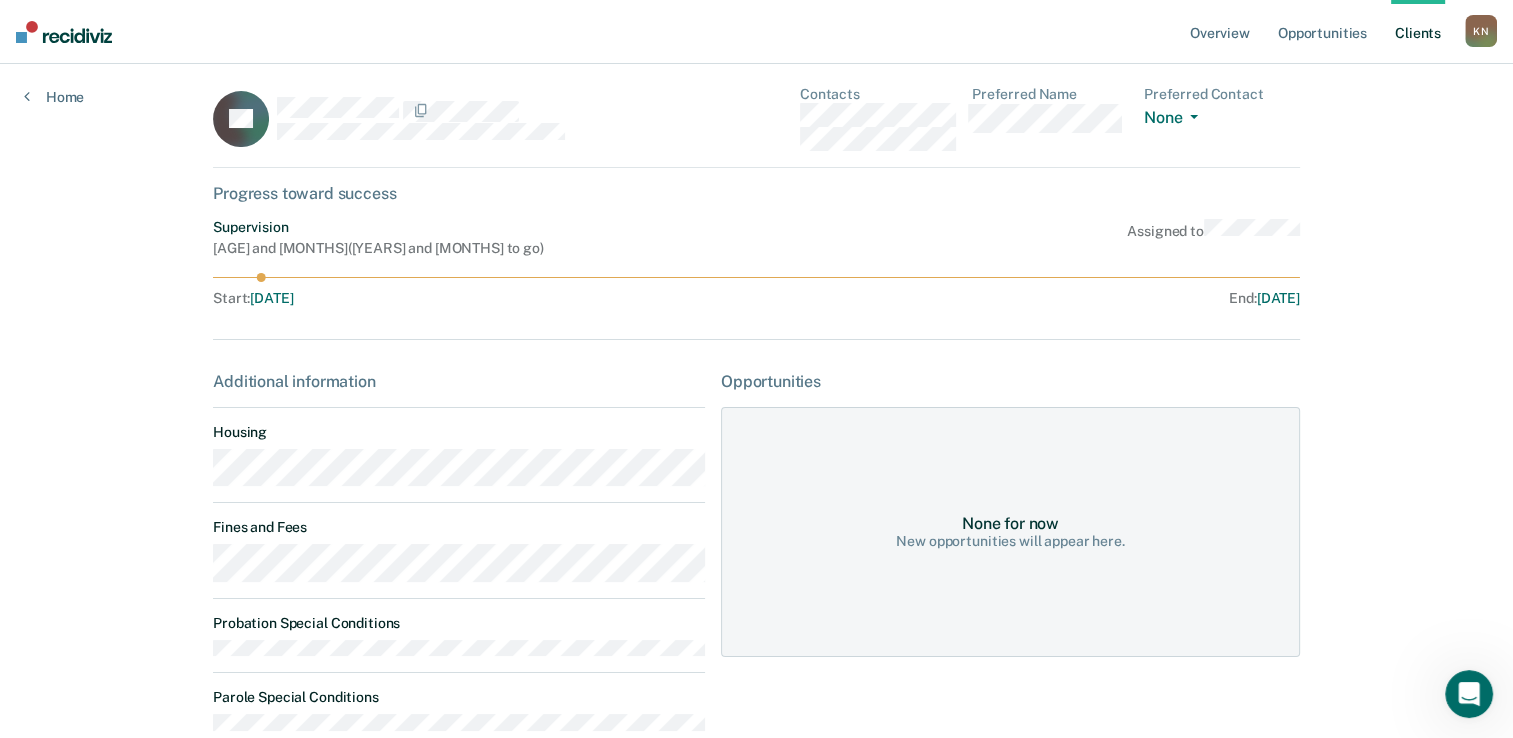 scroll, scrollTop: 0, scrollLeft: 0, axis: both 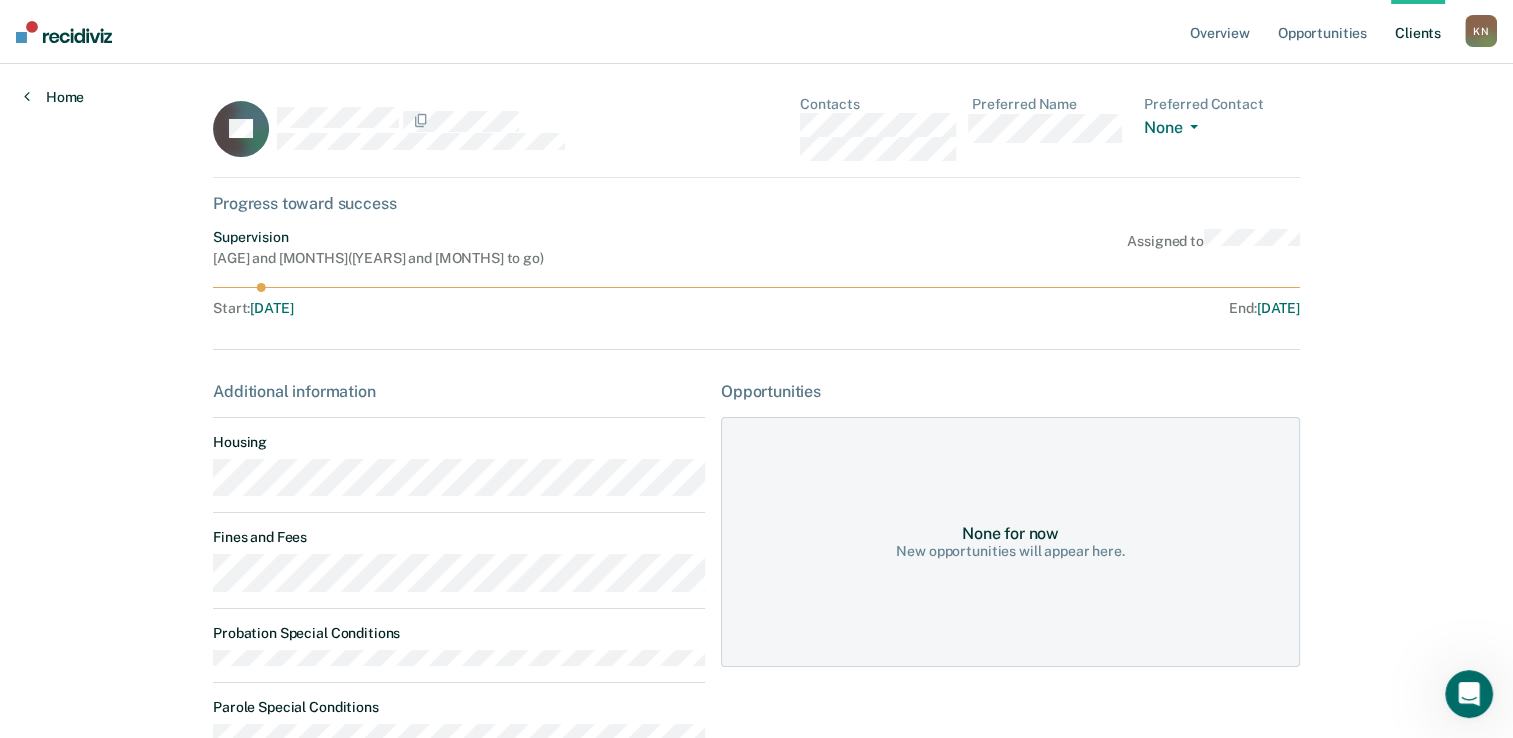 click on "Home" at bounding box center [54, 97] 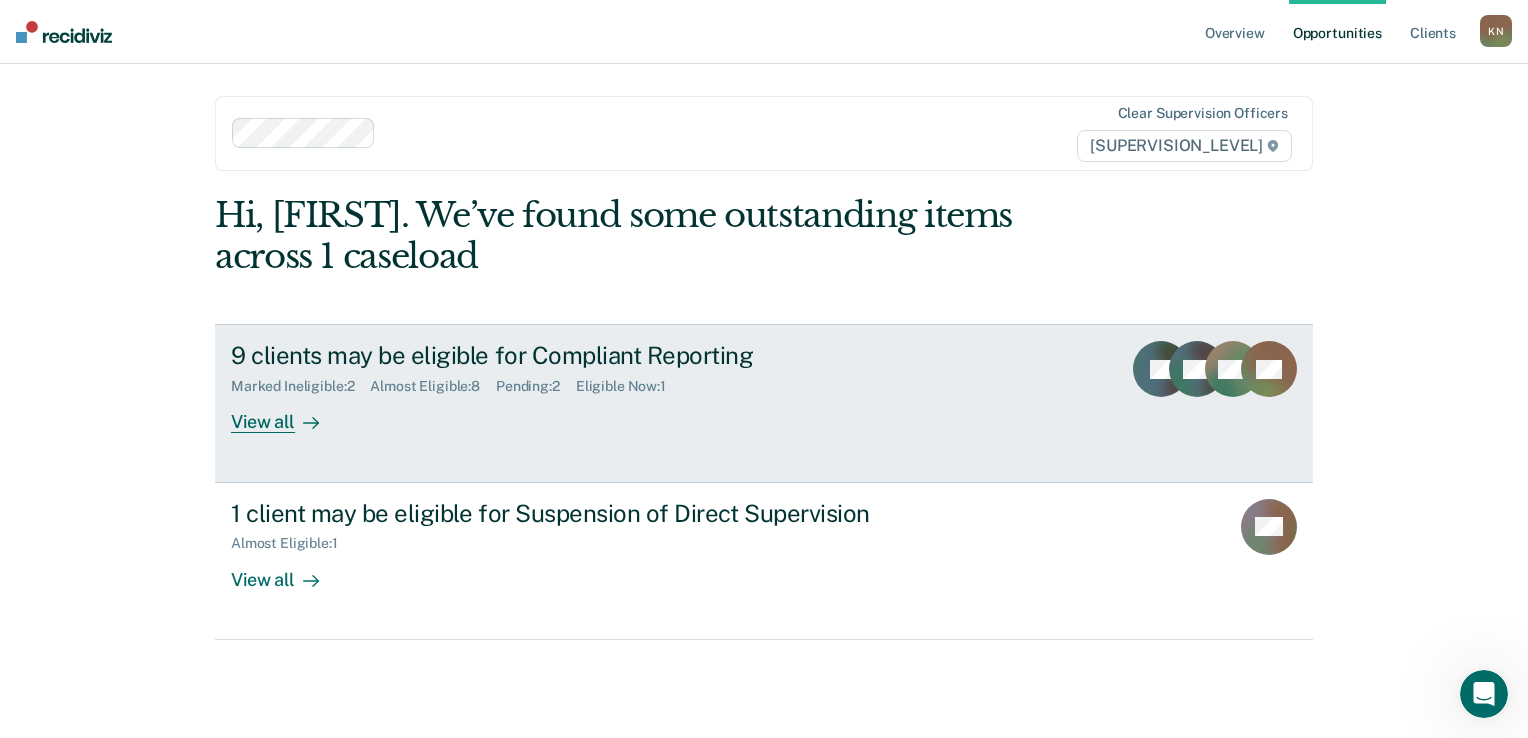 click on "View all" at bounding box center [287, 414] 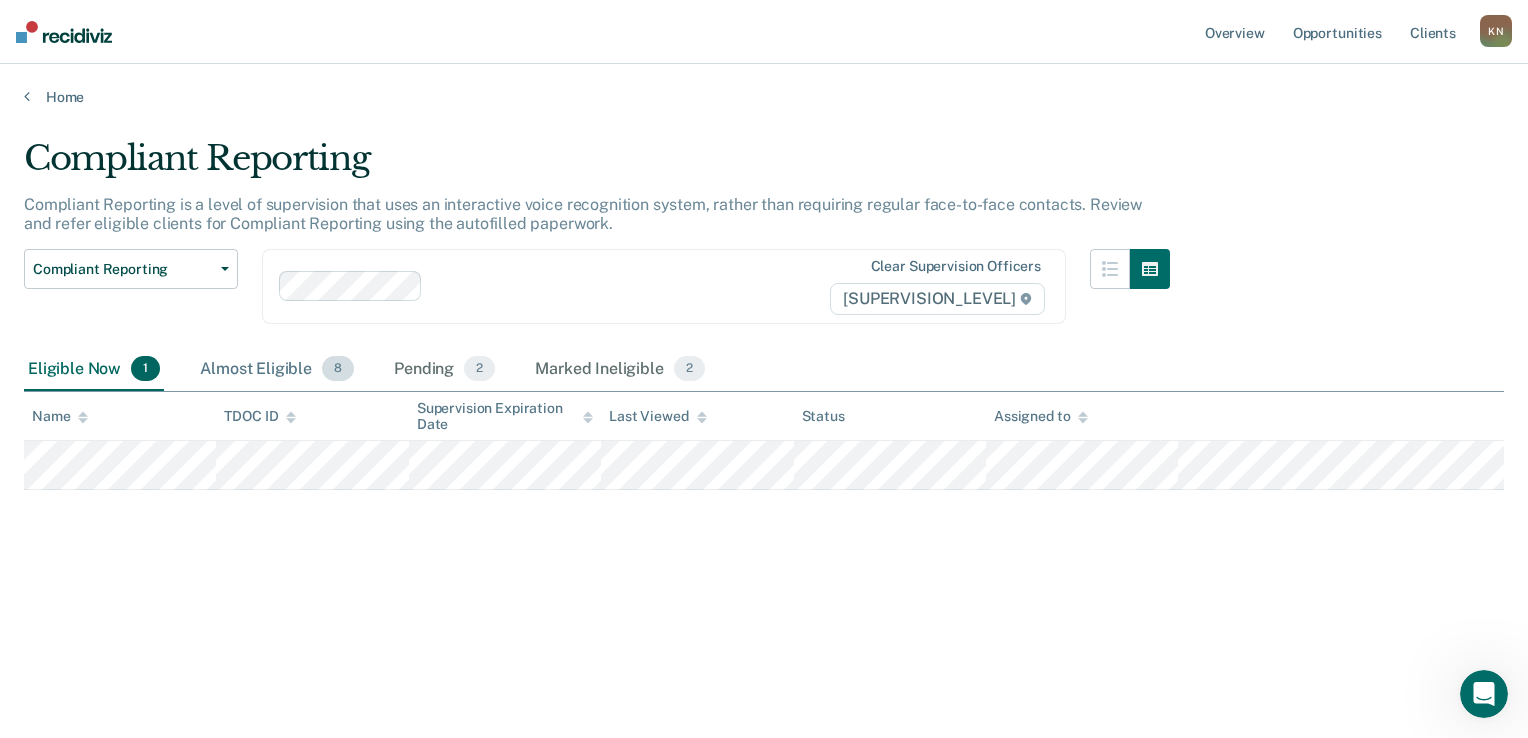 click on "Almost Eligible 8" at bounding box center (277, 370) 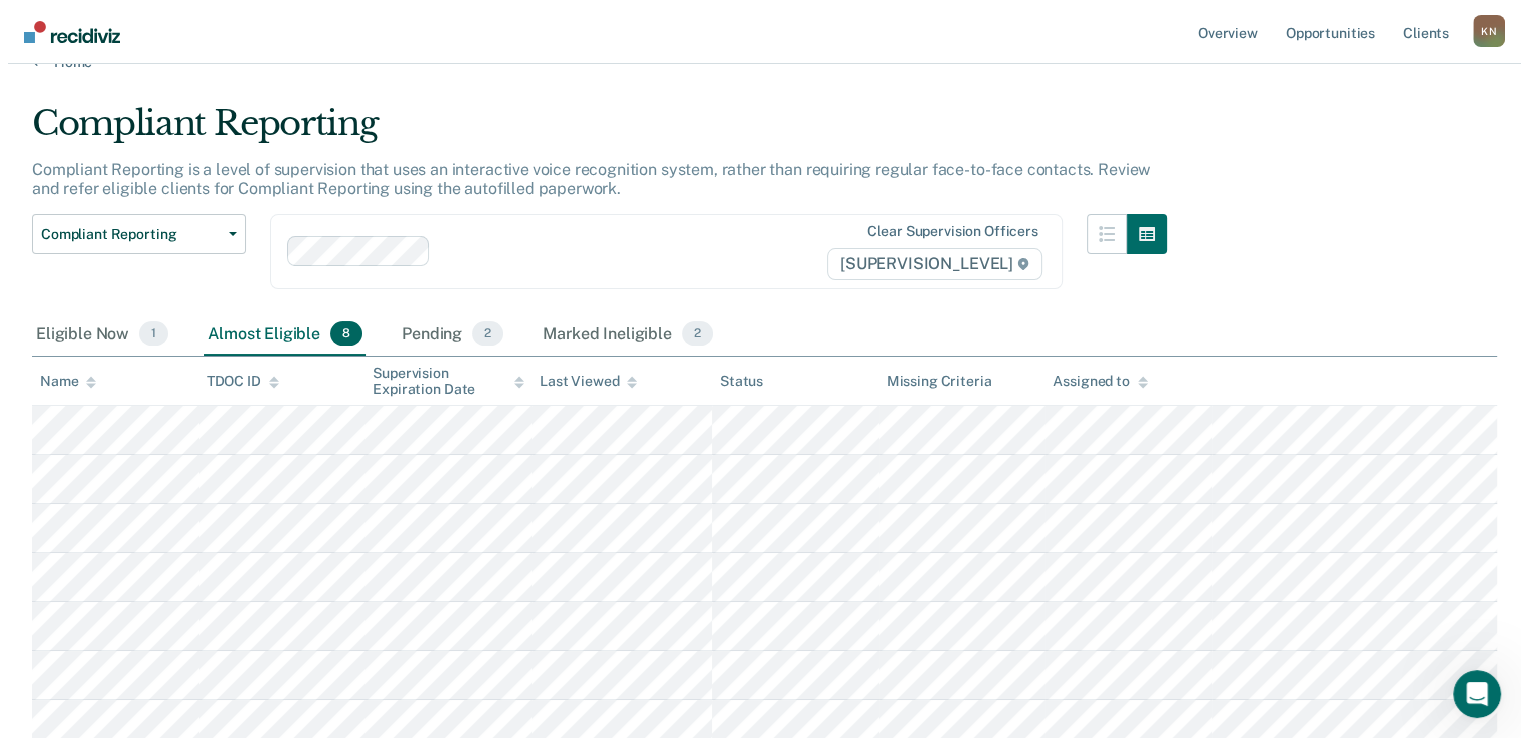 scroll, scrollTop: 0, scrollLeft: 0, axis: both 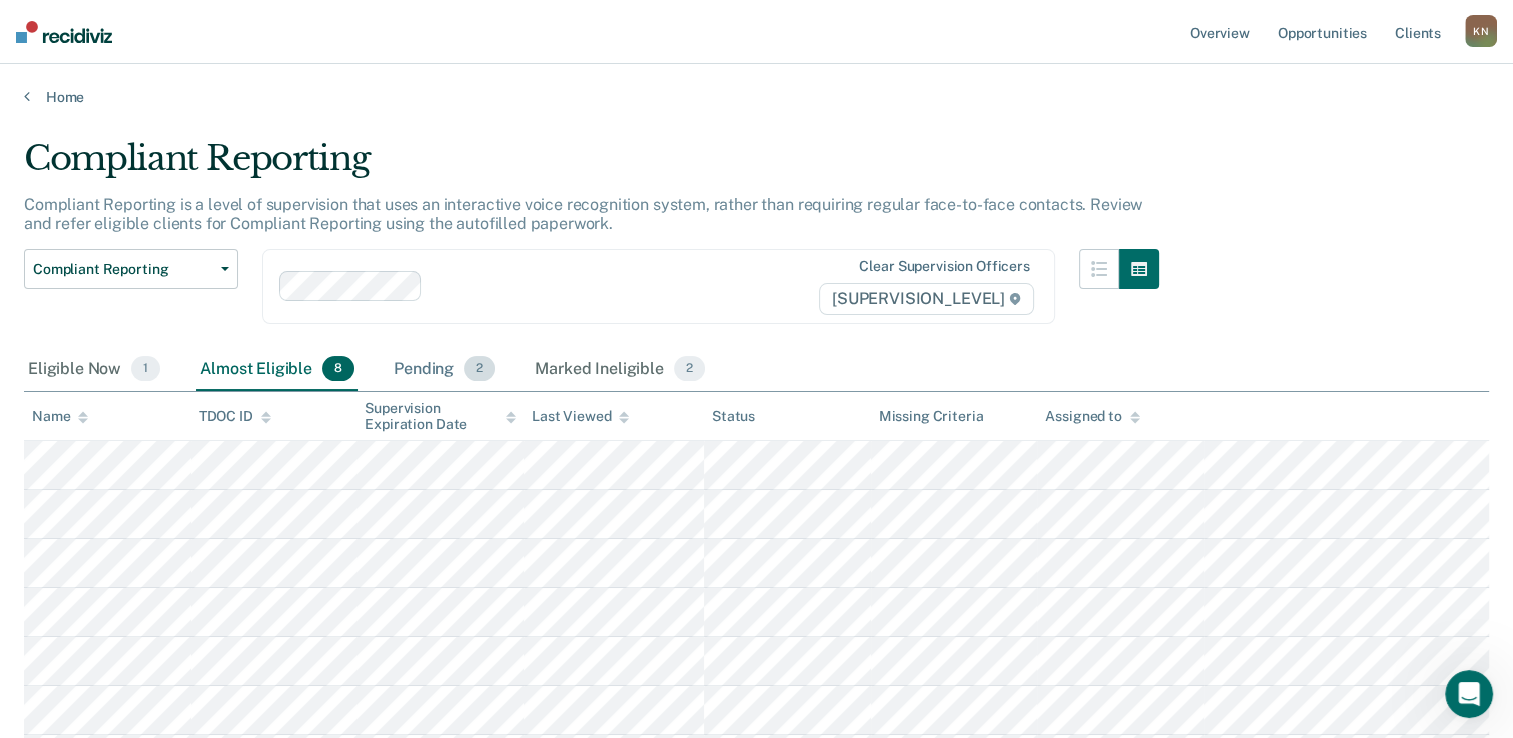 click on "Pending 2" at bounding box center [444, 370] 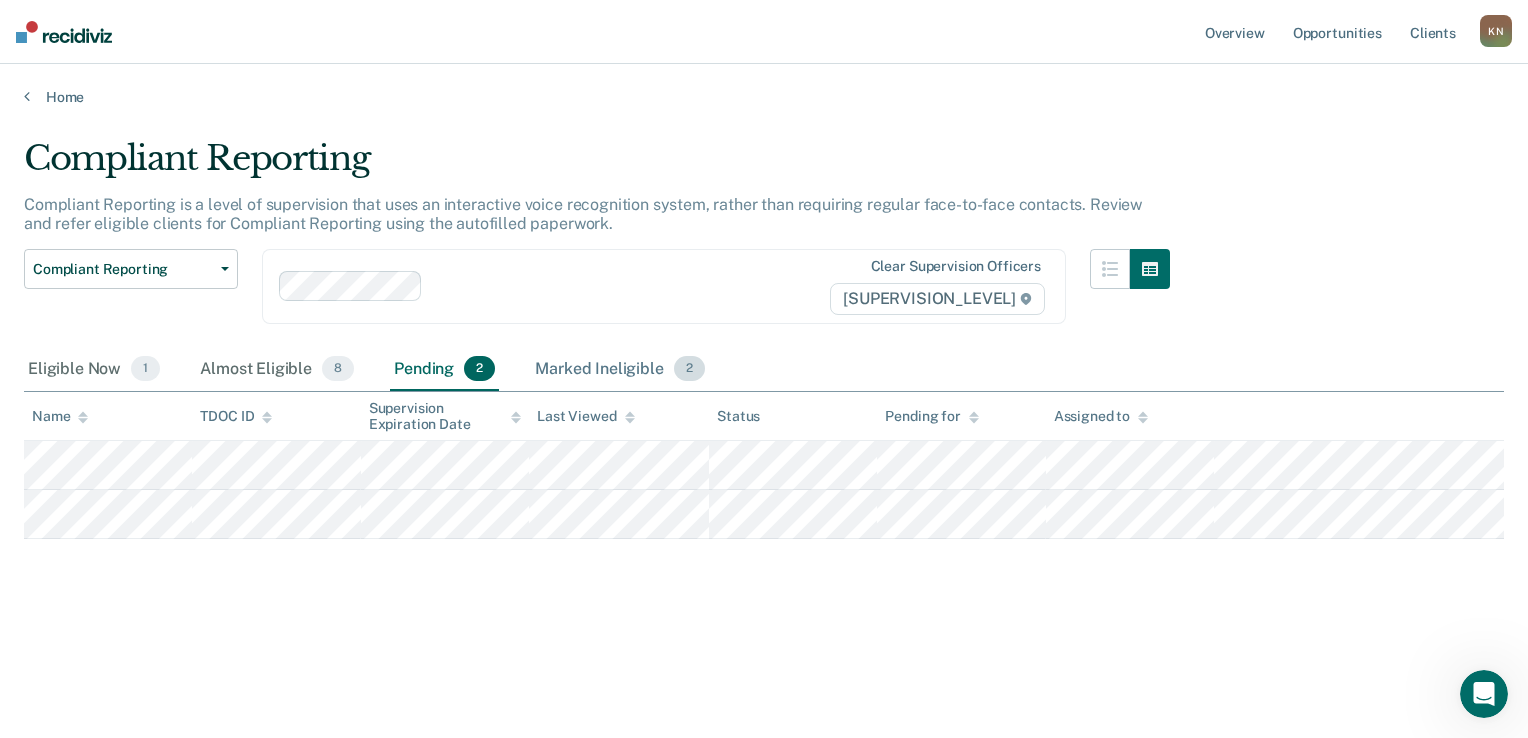 click on "Marked Ineligible 2" at bounding box center (620, 370) 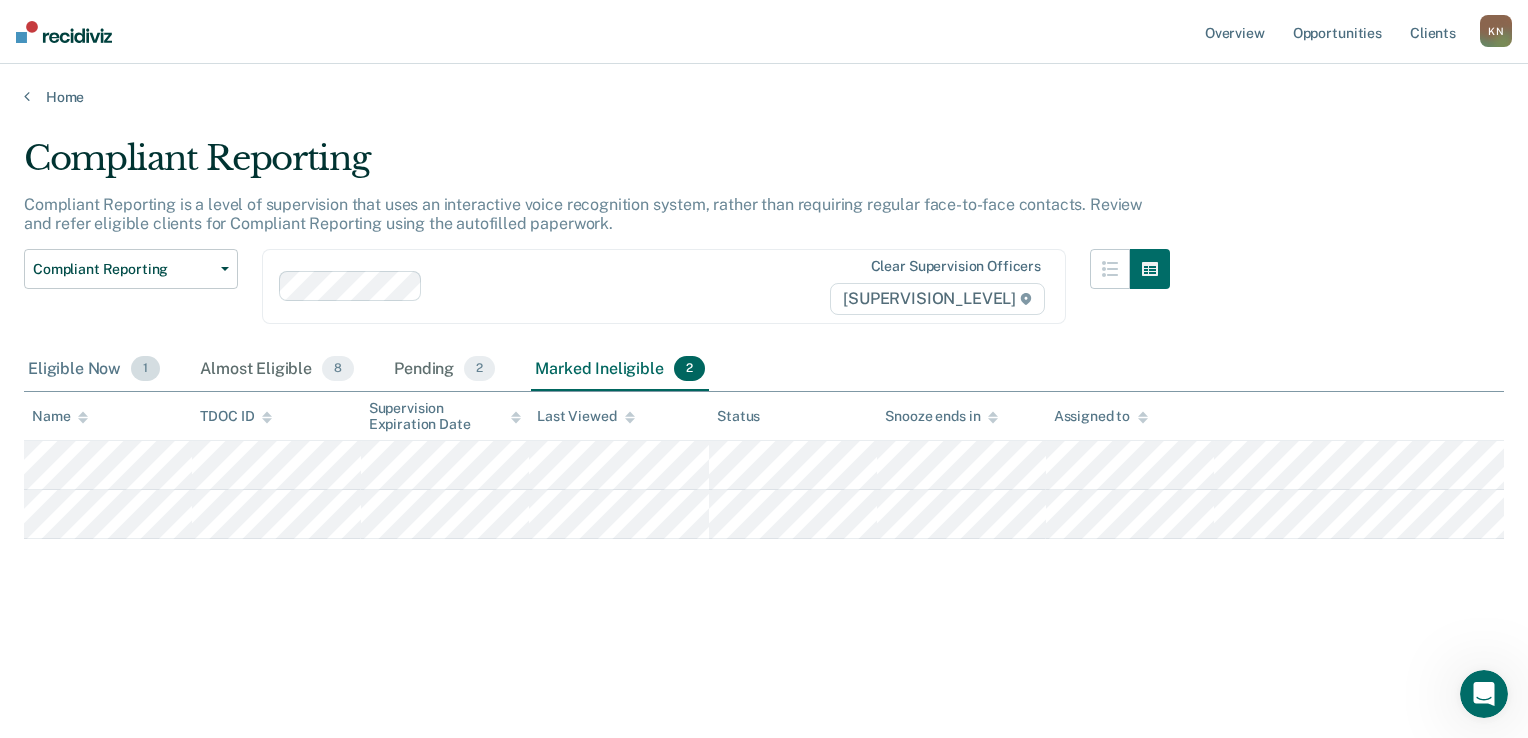 click on "Eligible Now 1" at bounding box center (94, 370) 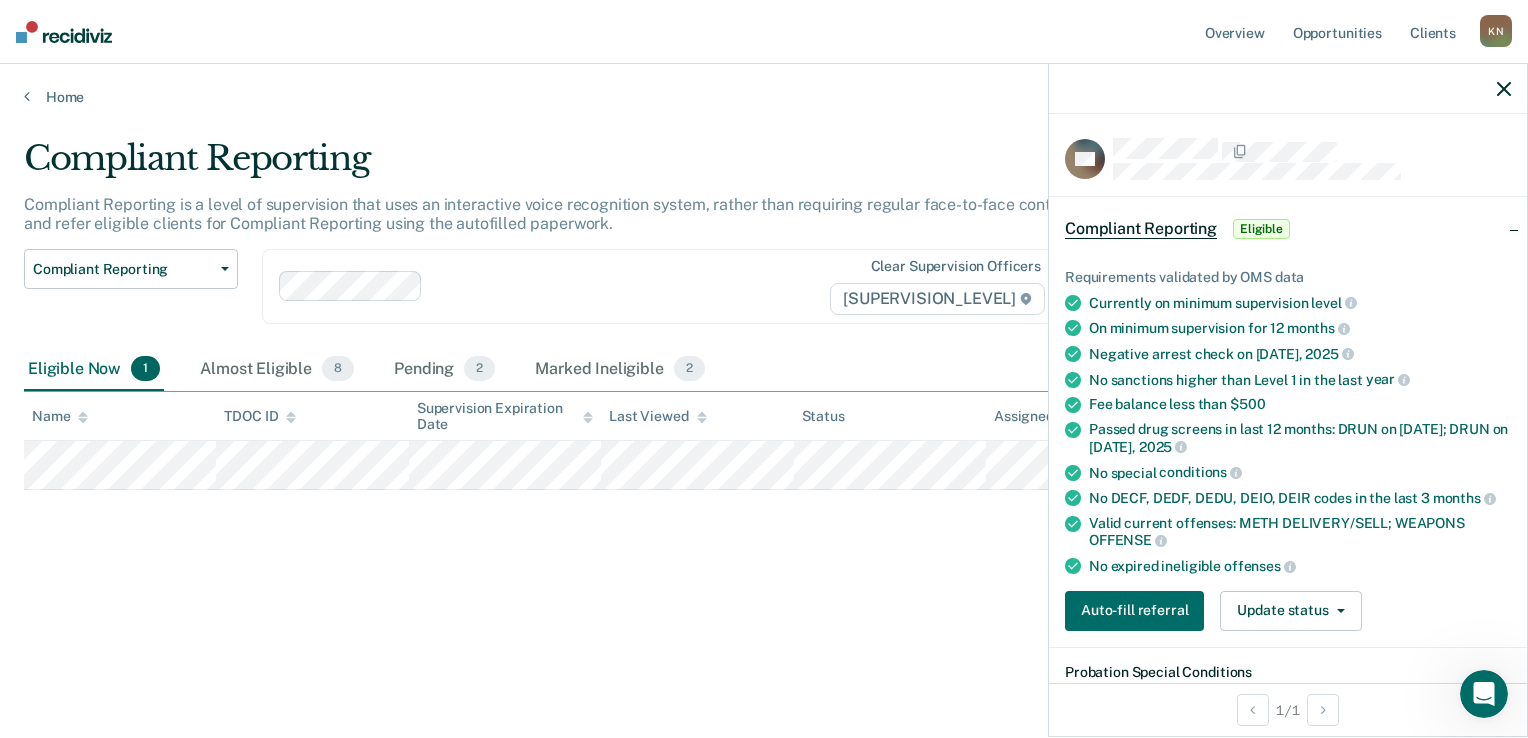 click 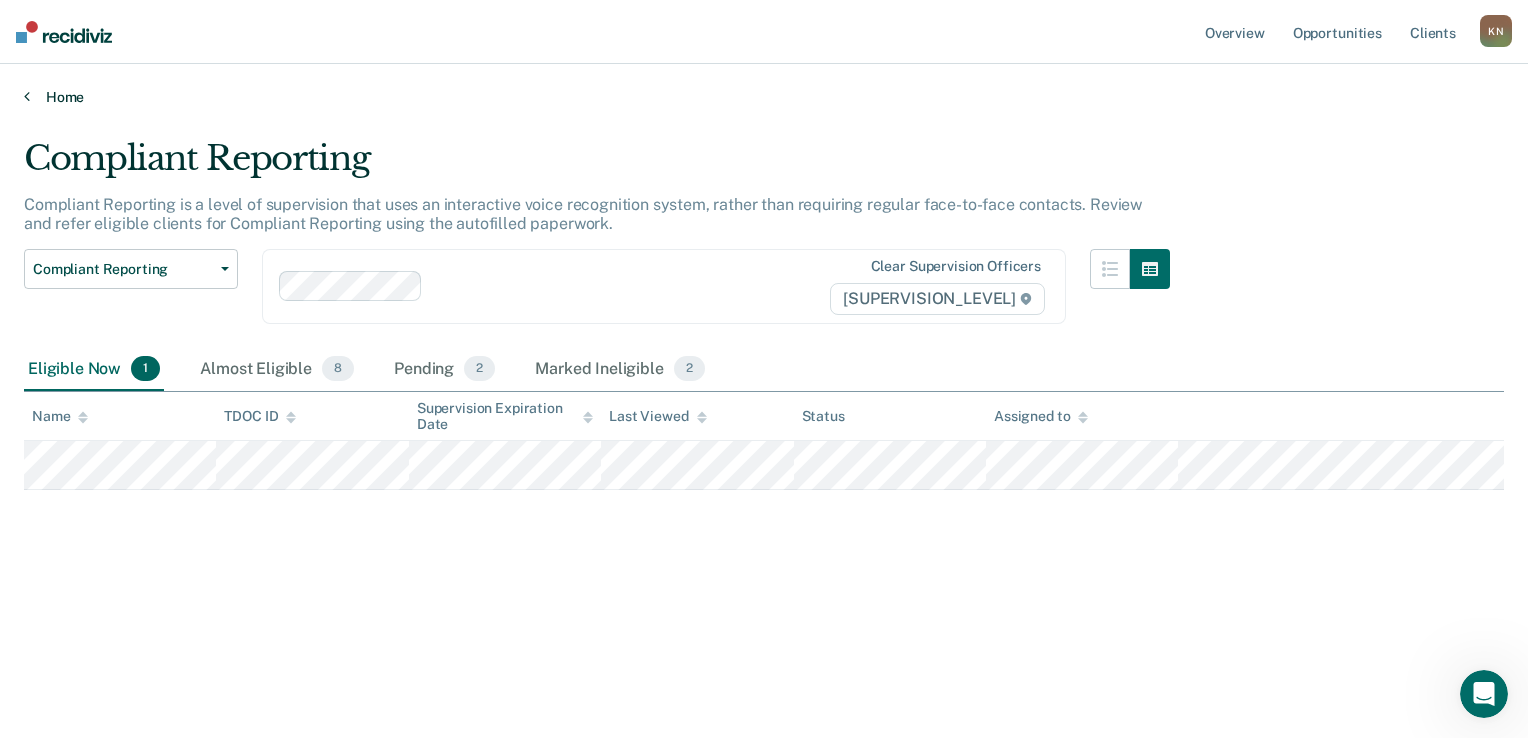 click on "Home" at bounding box center (764, 97) 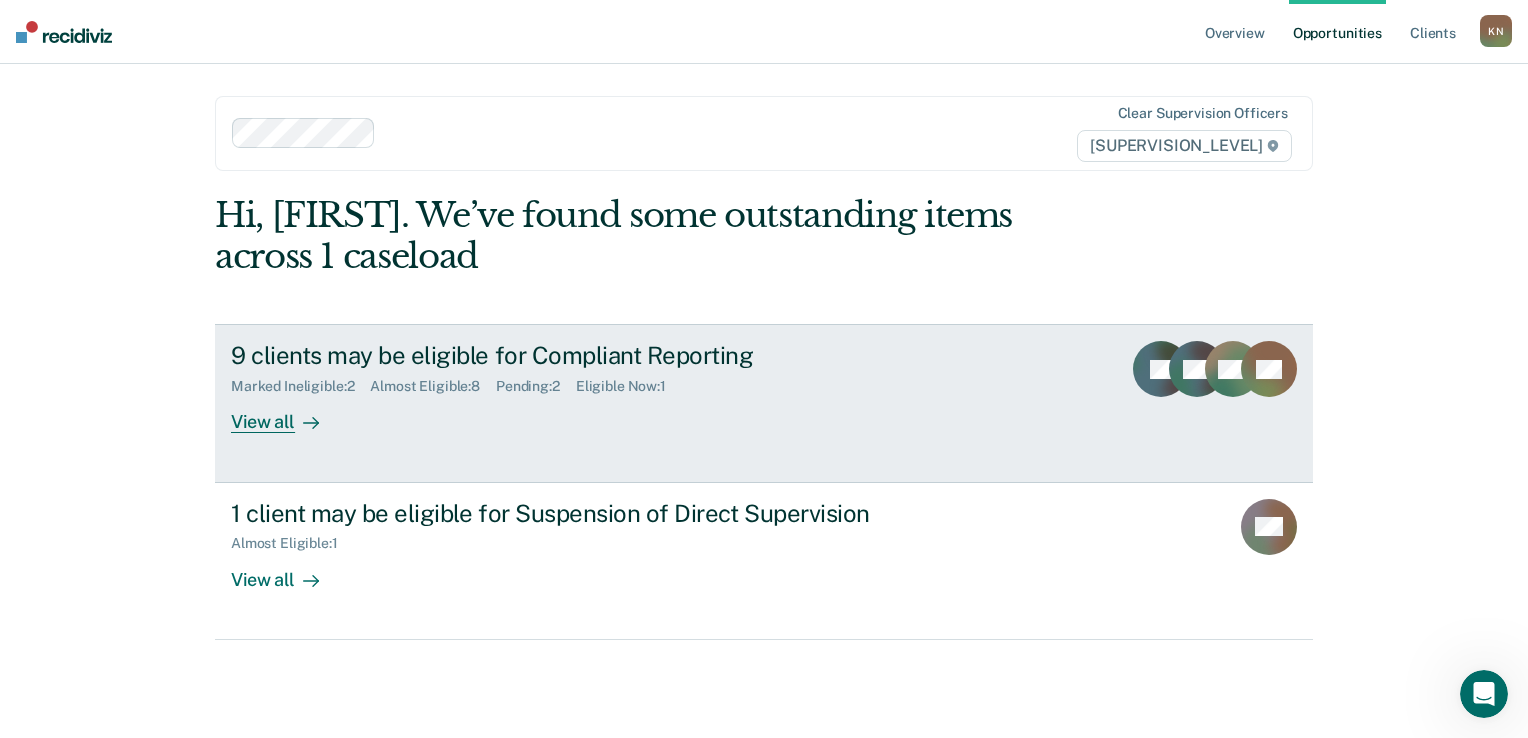 click on "View all" at bounding box center (287, 414) 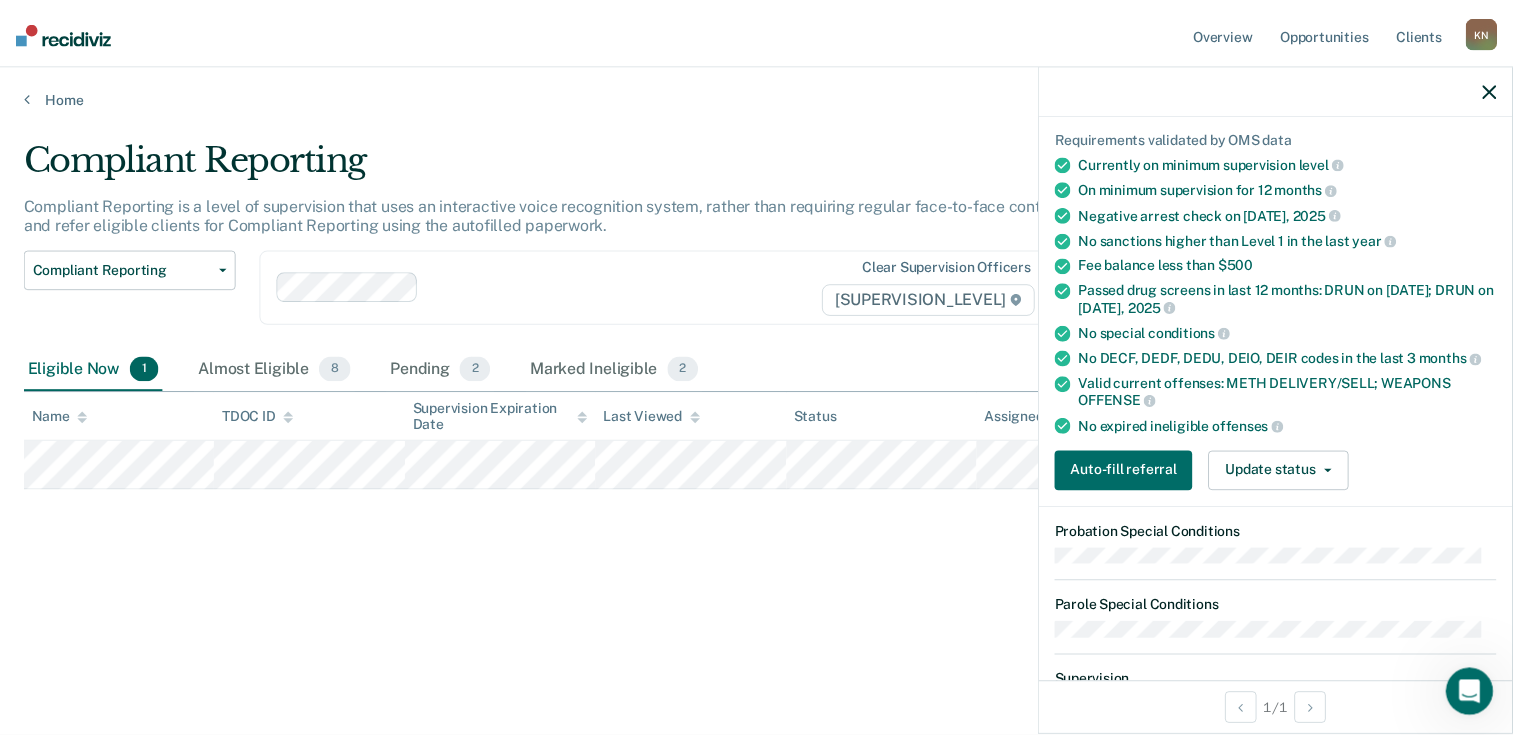 scroll, scrollTop: 0, scrollLeft: 0, axis: both 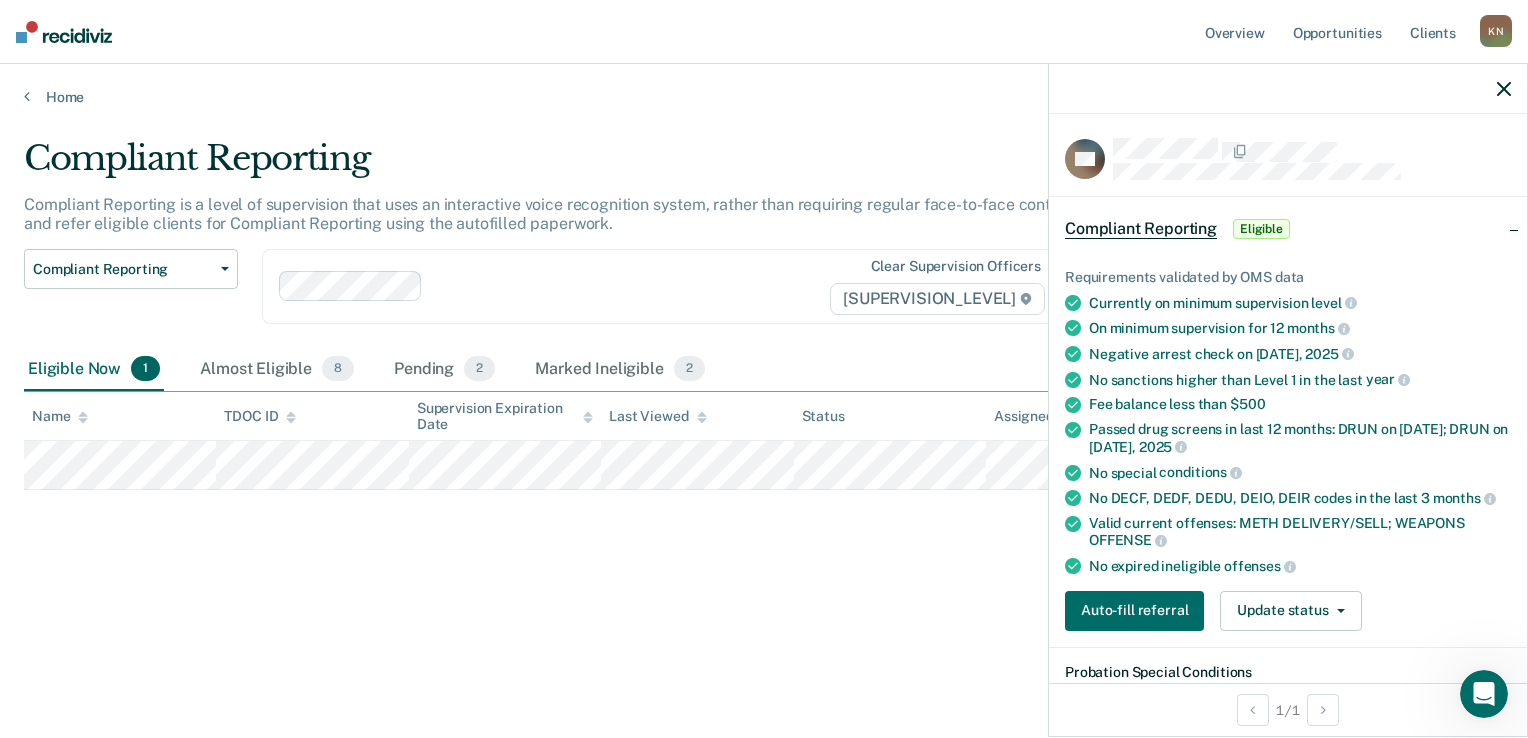click on "Compliant Reporting   Compliant Reporting is a level of supervision that uses an interactive voice recognition system, rather than requiring regular face-to-face contacts. Review and refer eligible clients for Compliant Reporting using the autofilled paperwork. Compliant Reporting Compliant Reporting Supervision Level Downgrade Suspension of Direct Supervision Clear   supervision officers D60   Eligible Now 1 Almost Eligible 8 Pending 2 Marked Ineligible 2
To pick up a draggable item, press the space bar.
While dragging, use the arrow keys to move the item.
Press space again to drop the item in its new position, or press escape to cancel.
Name TDOC ID Supervision Expiration Date Last Viewed Status Assigned to" at bounding box center [764, 419] 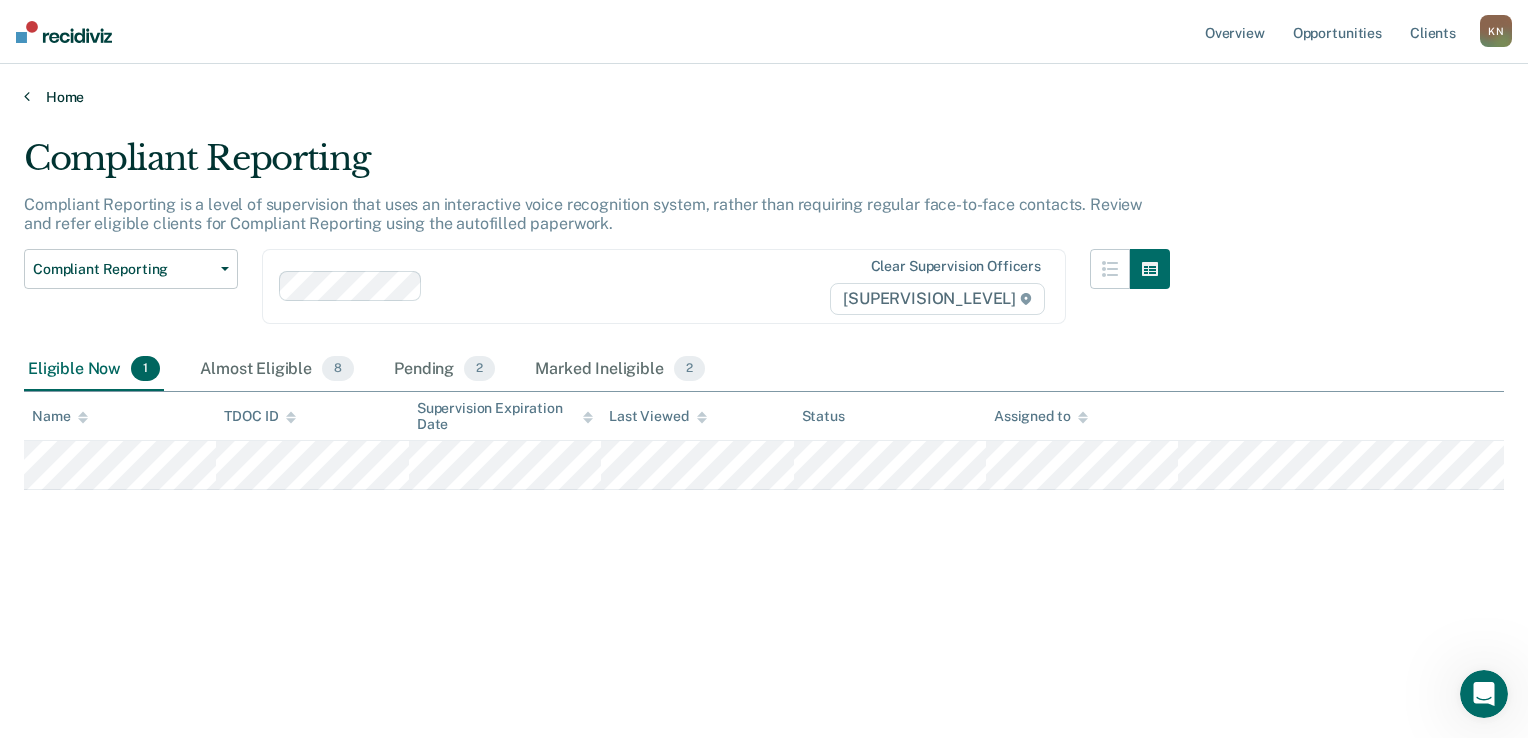 click at bounding box center (27, 96) 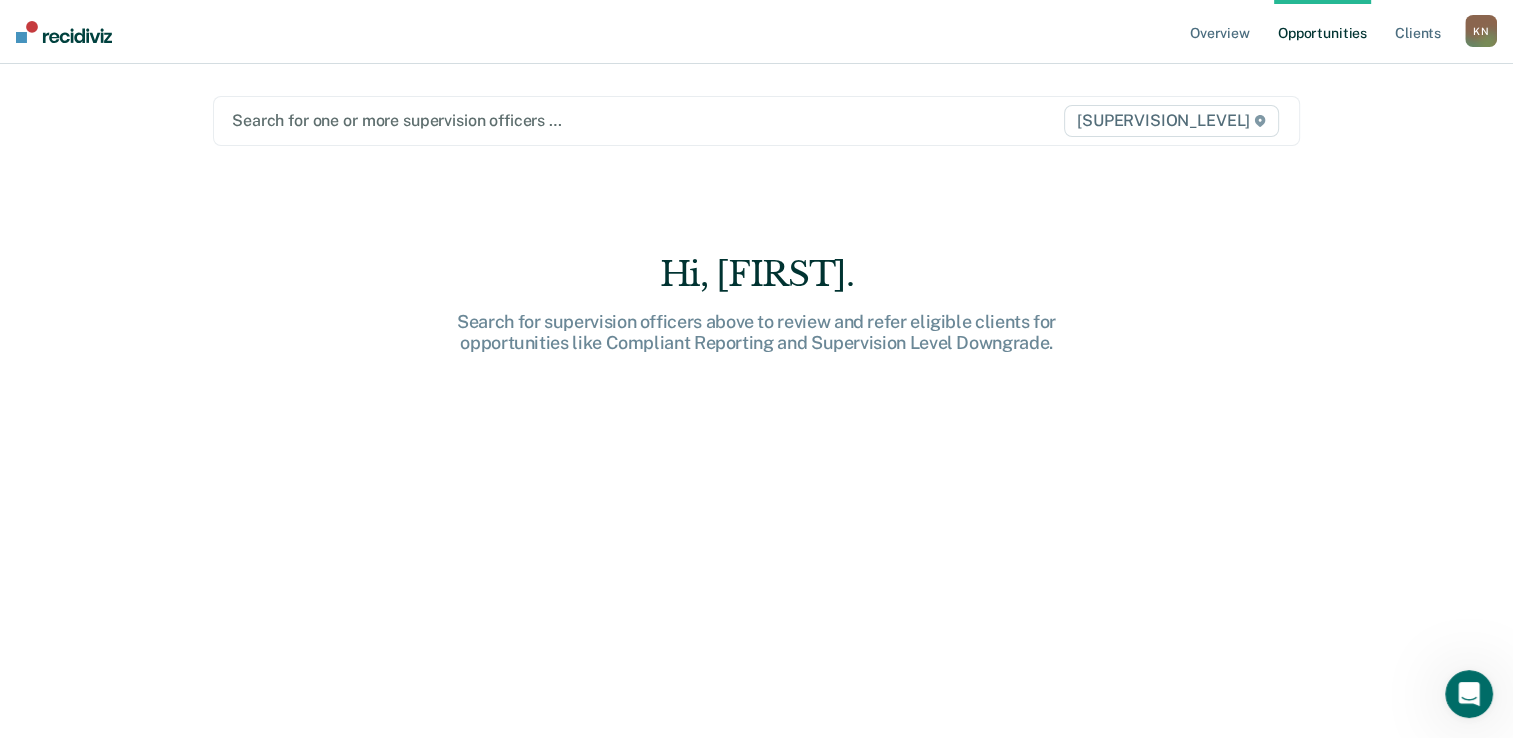 click at bounding box center [598, 120] 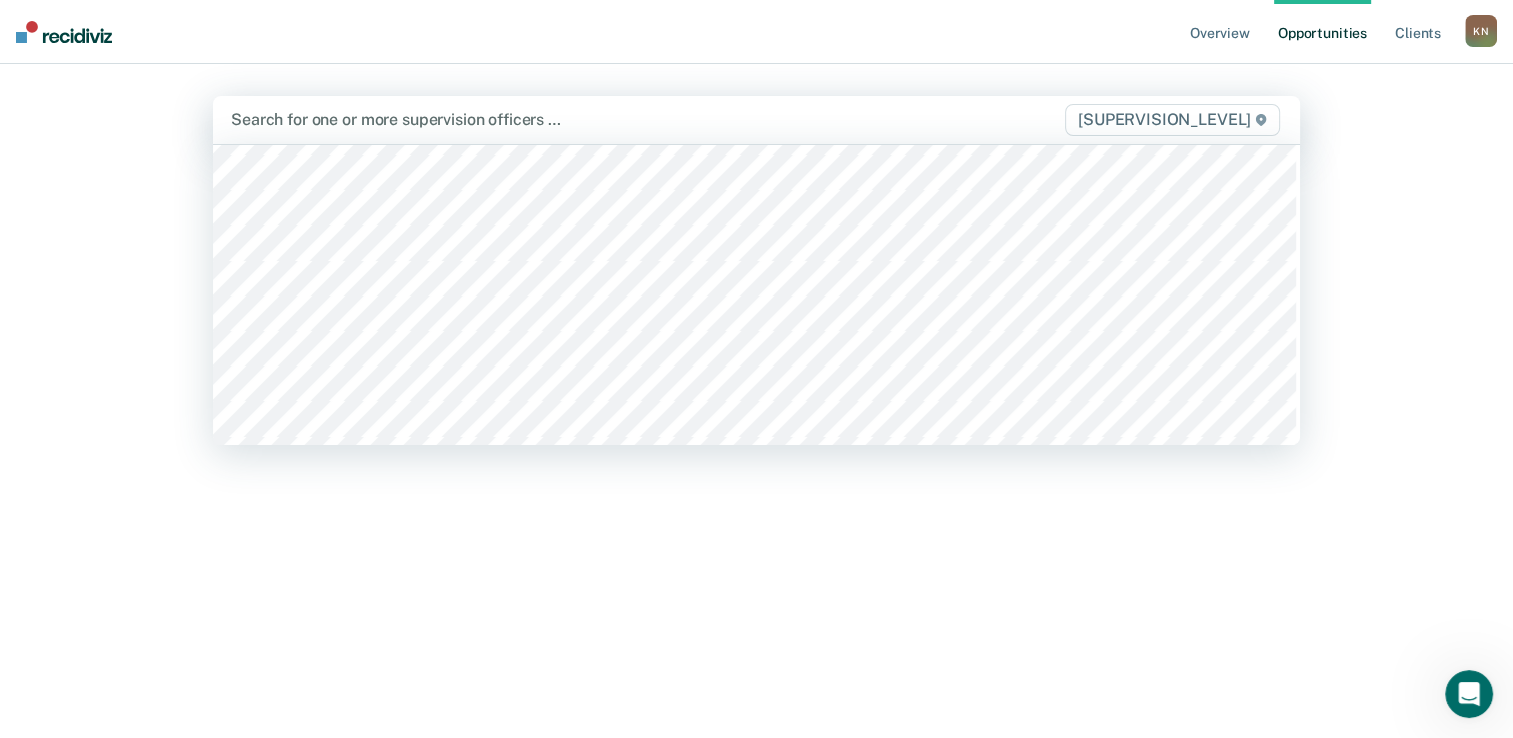 scroll, scrollTop: 606, scrollLeft: 0, axis: vertical 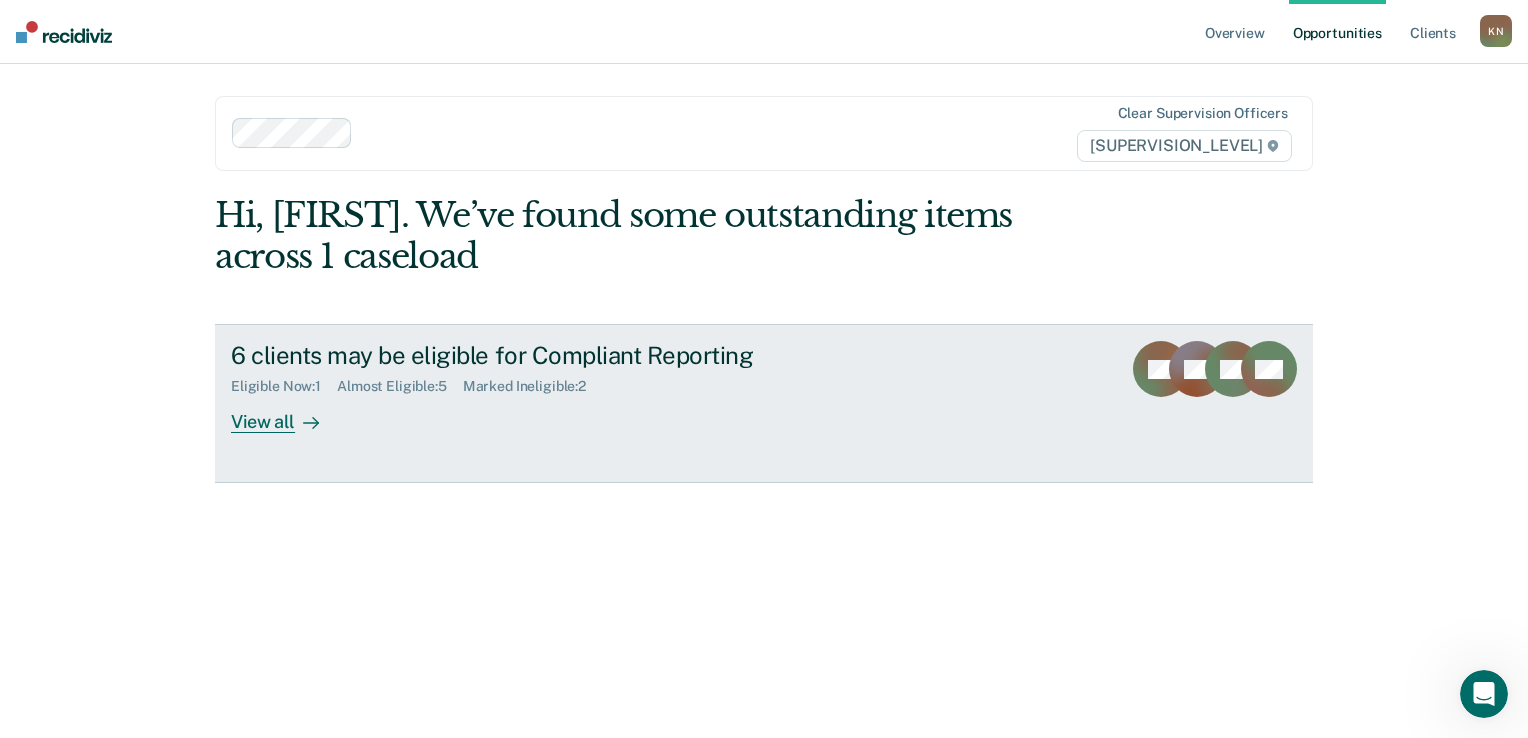 click on "View all" at bounding box center [287, 414] 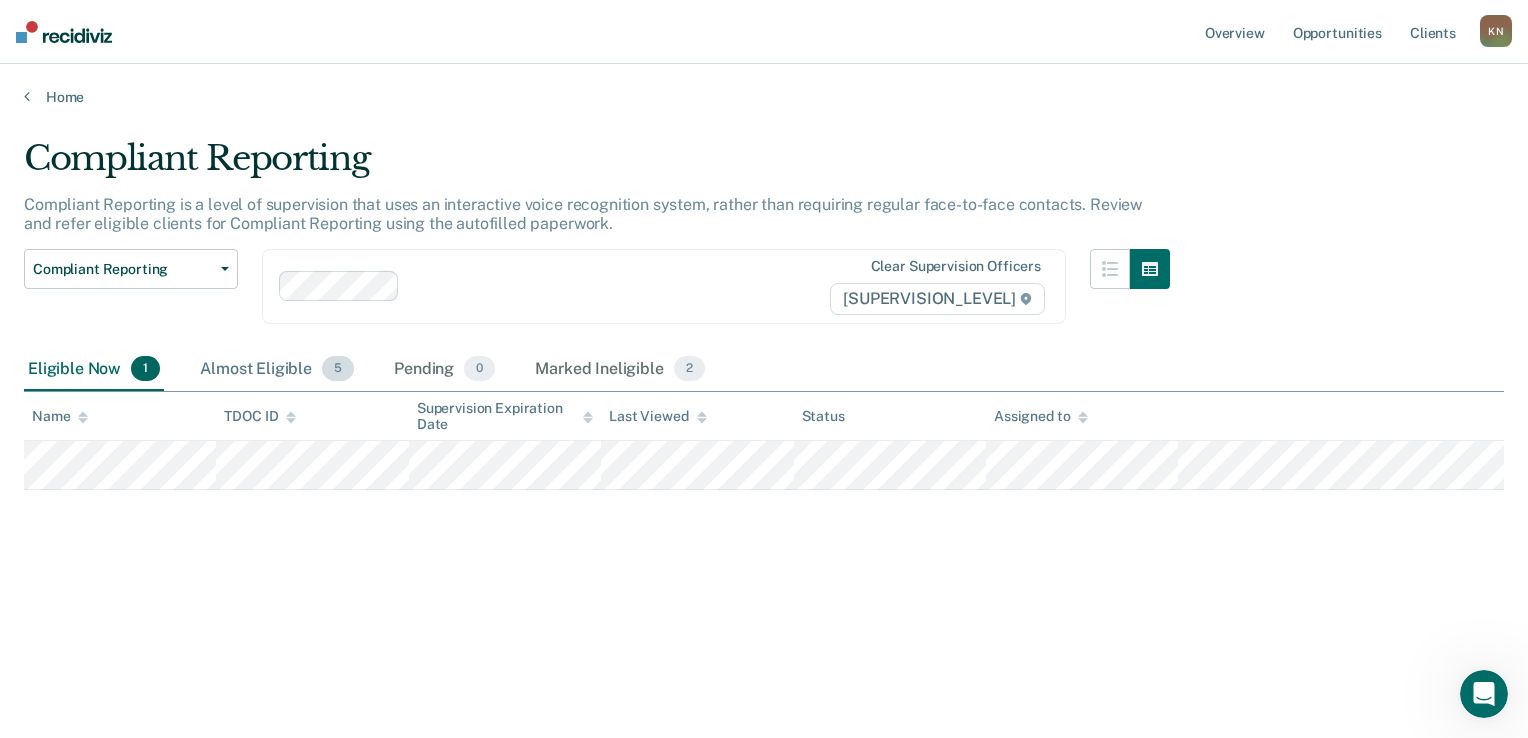 click on "Almost Eligible 5" at bounding box center (277, 370) 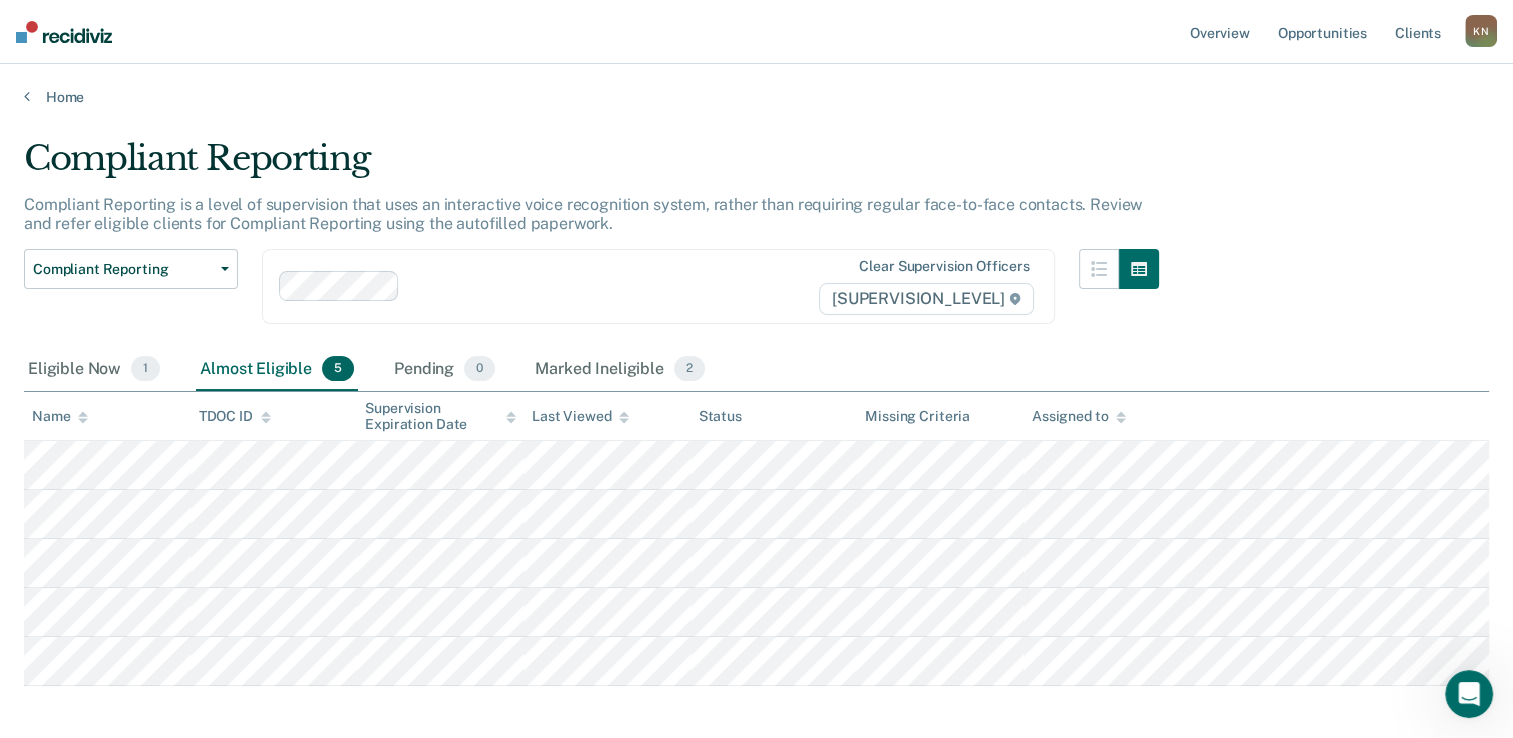 scroll, scrollTop: 0, scrollLeft: 0, axis: both 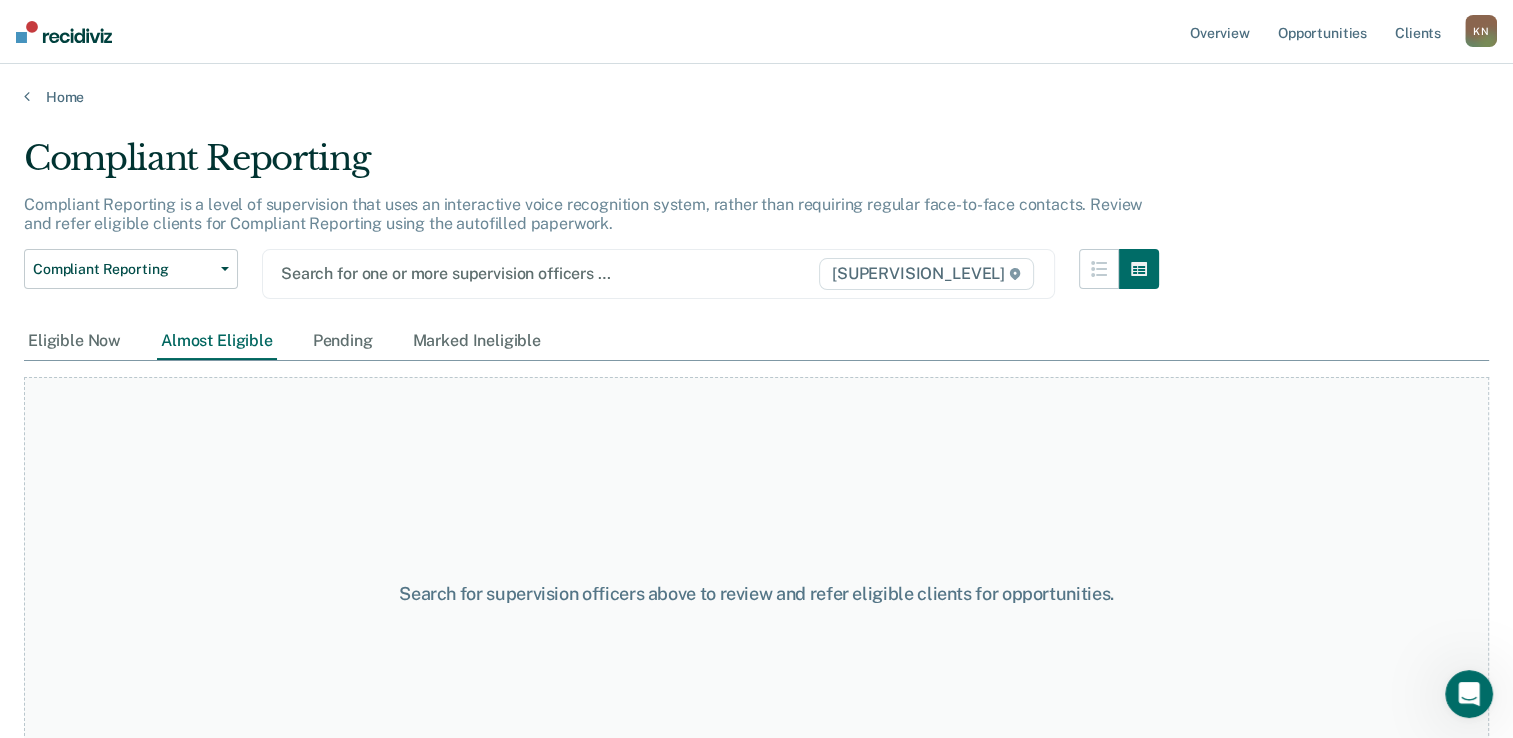 click at bounding box center (544, 273) 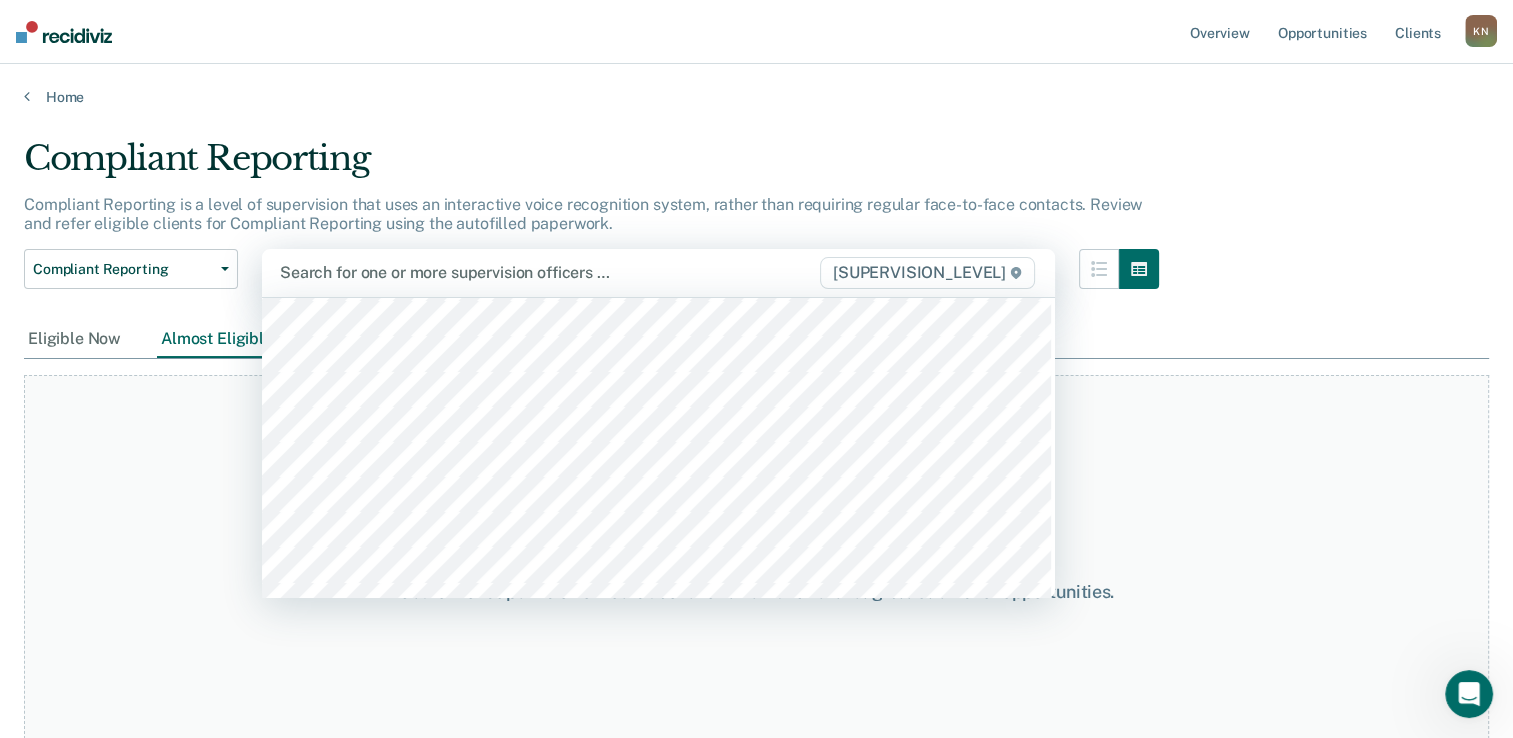 scroll, scrollTop: 800, scrollLeft: 0, axis: vertical 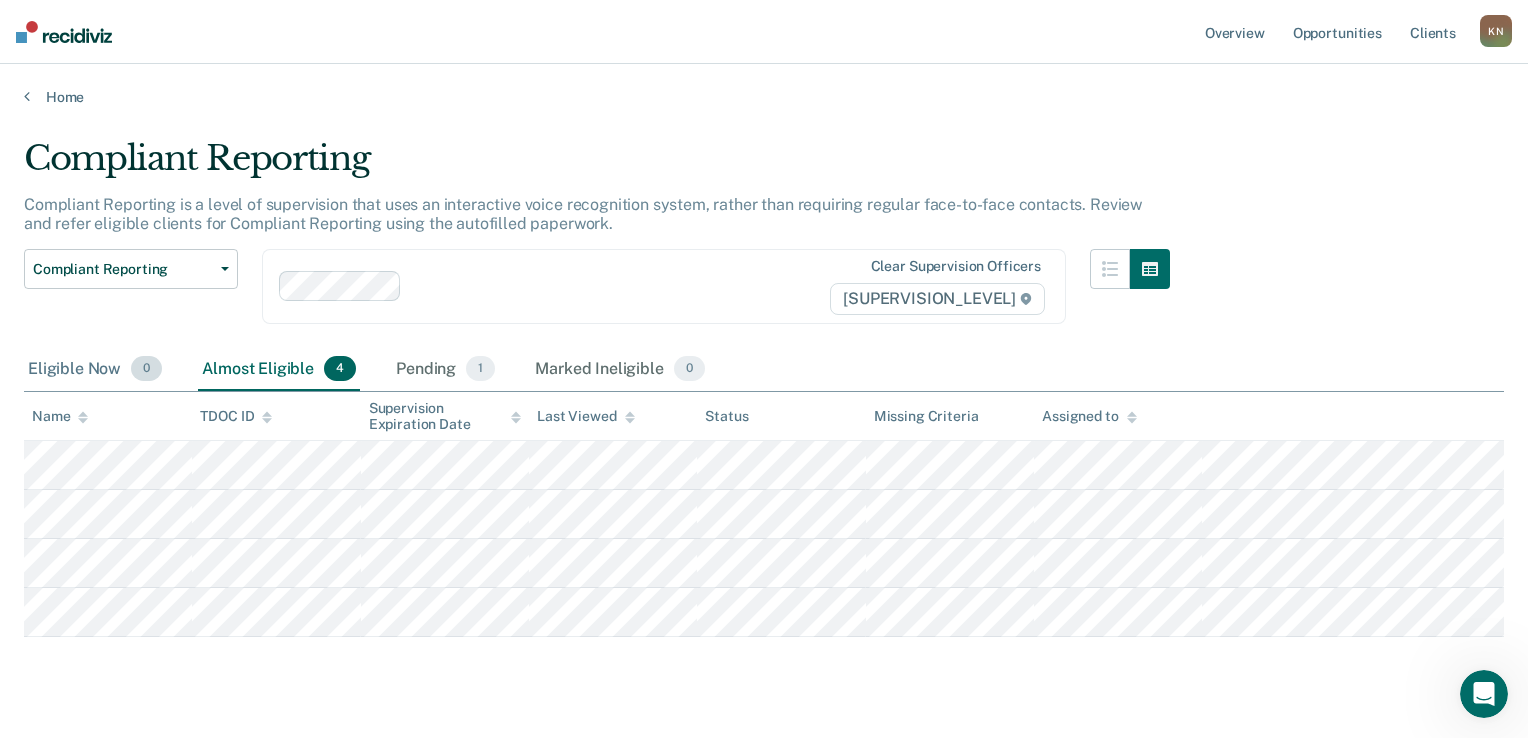 click on "Eligible Now 0" at bounding box center [95, 370] 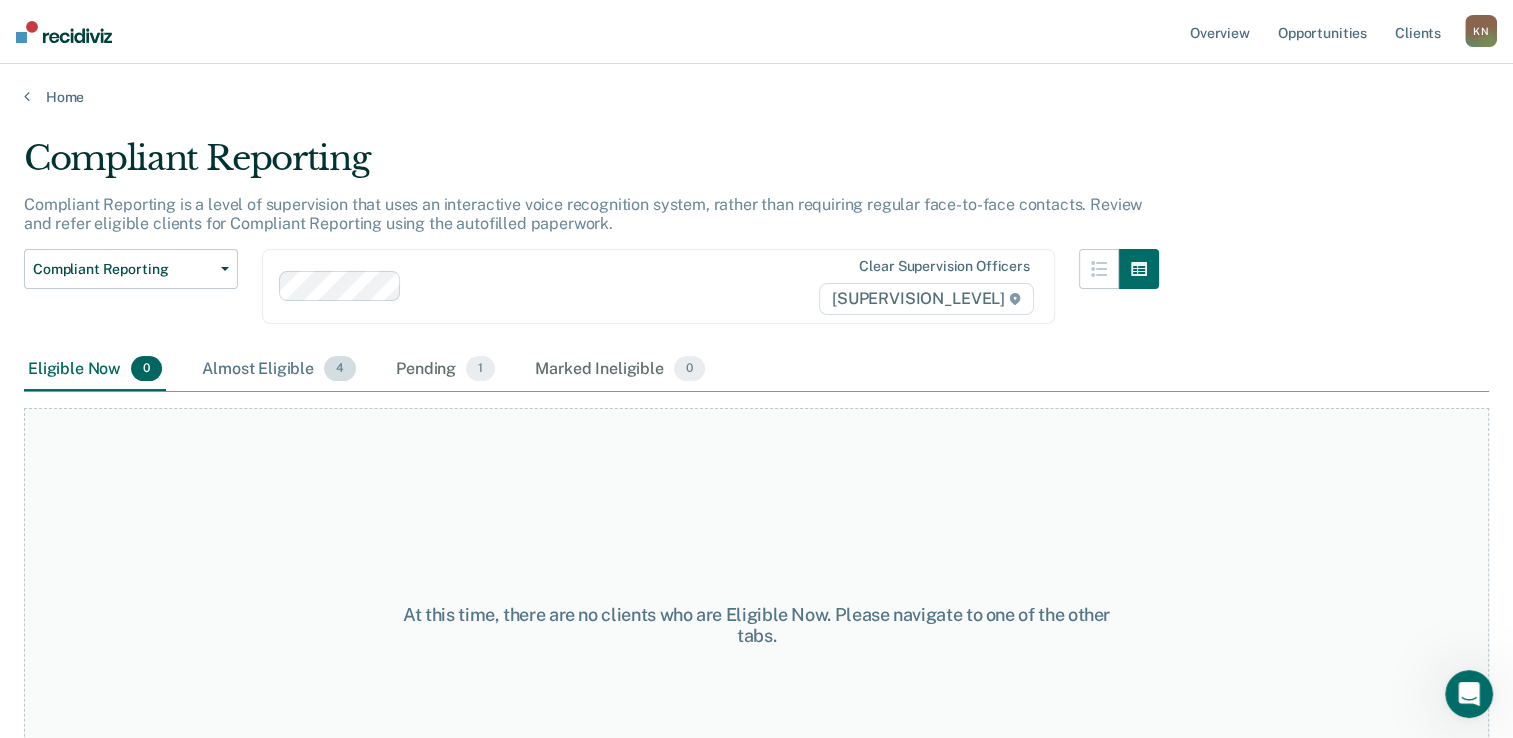 click on "Almost Eligible 4" at bounding box center [279, 370] 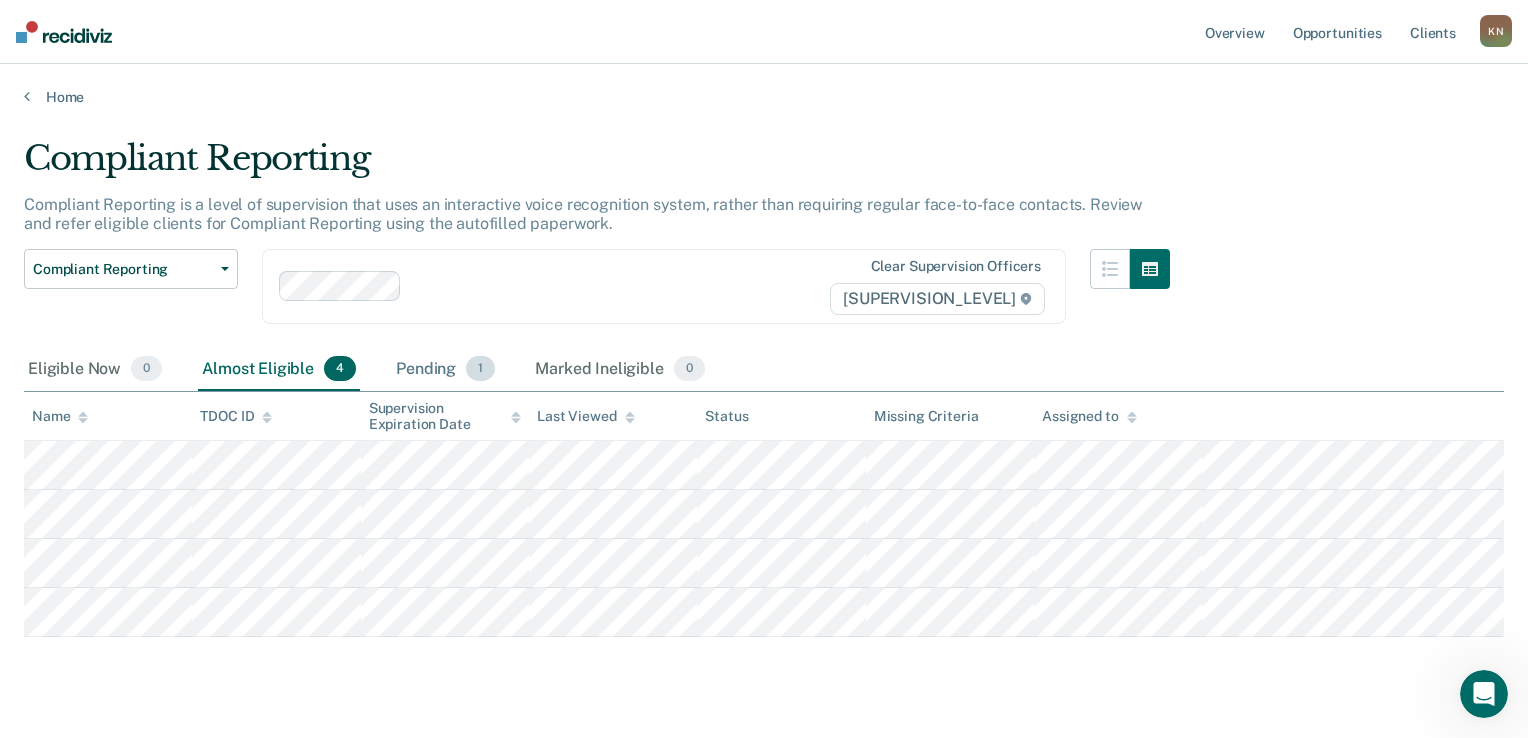 click on "Pending 1" at bounding box center [445, 370] 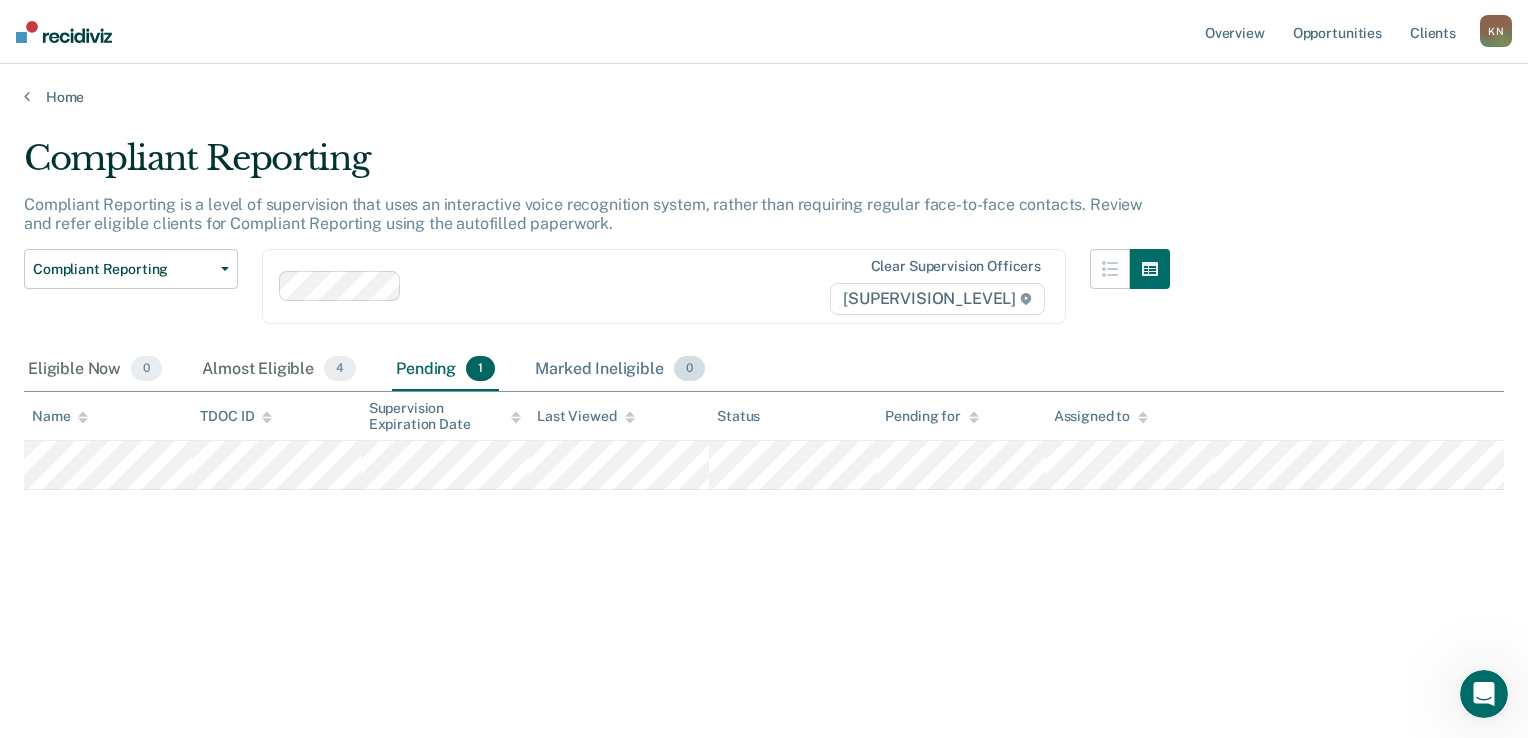 click on "Marked Ineligible 0" at bounding box center (620, 370) 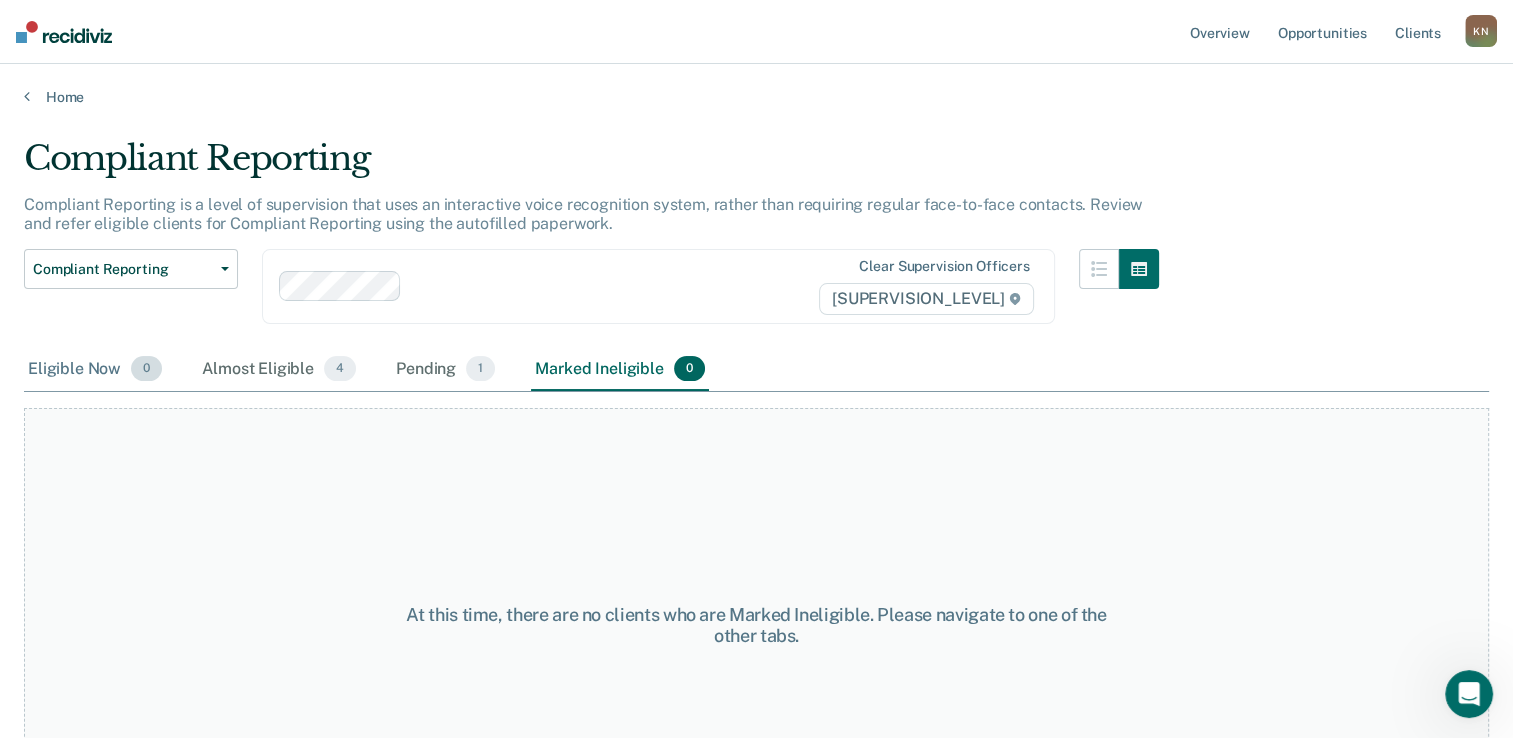 click on "Eligible Now 0" at bounding box center [95, 370] 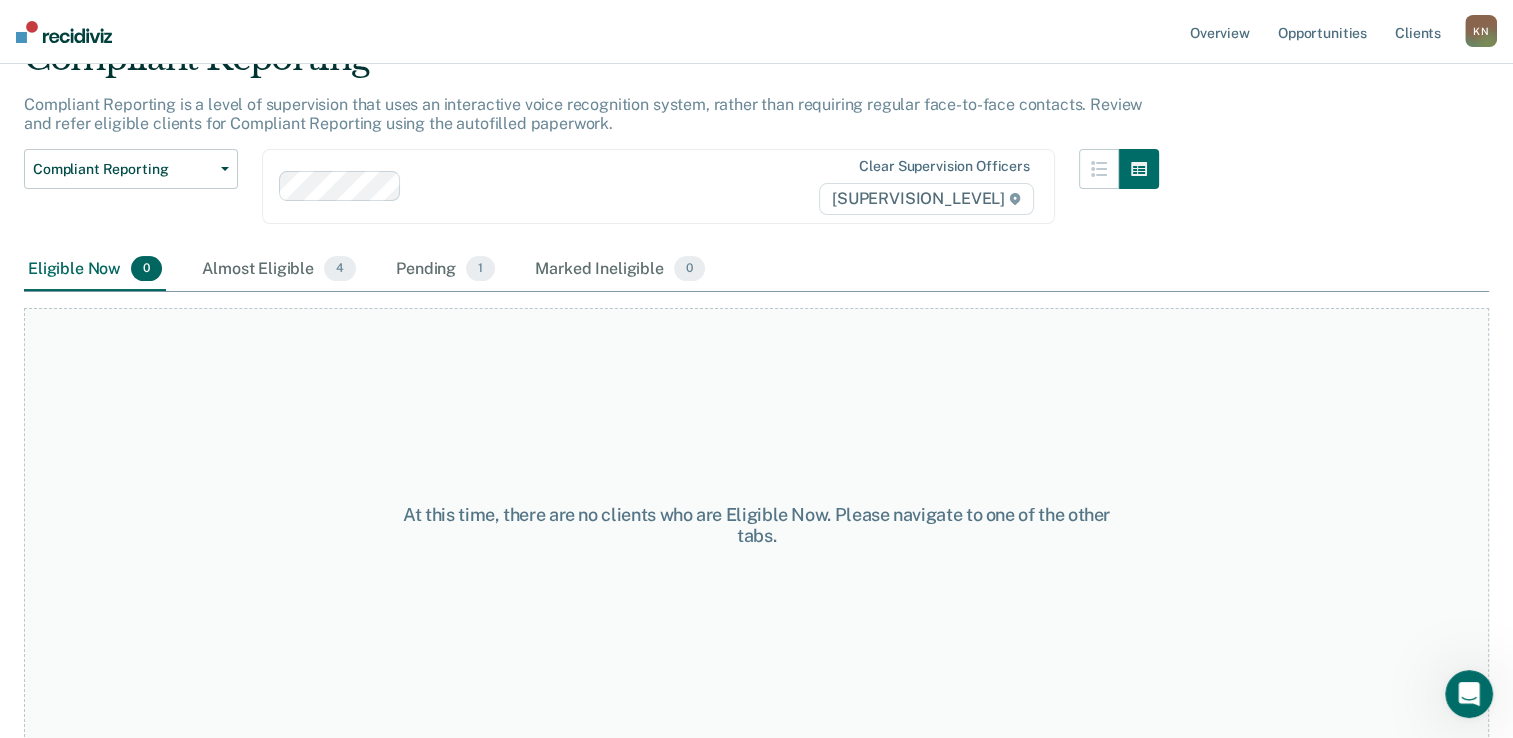 scroll, scrollTop: 0, scrollLeft: 0, axis: both 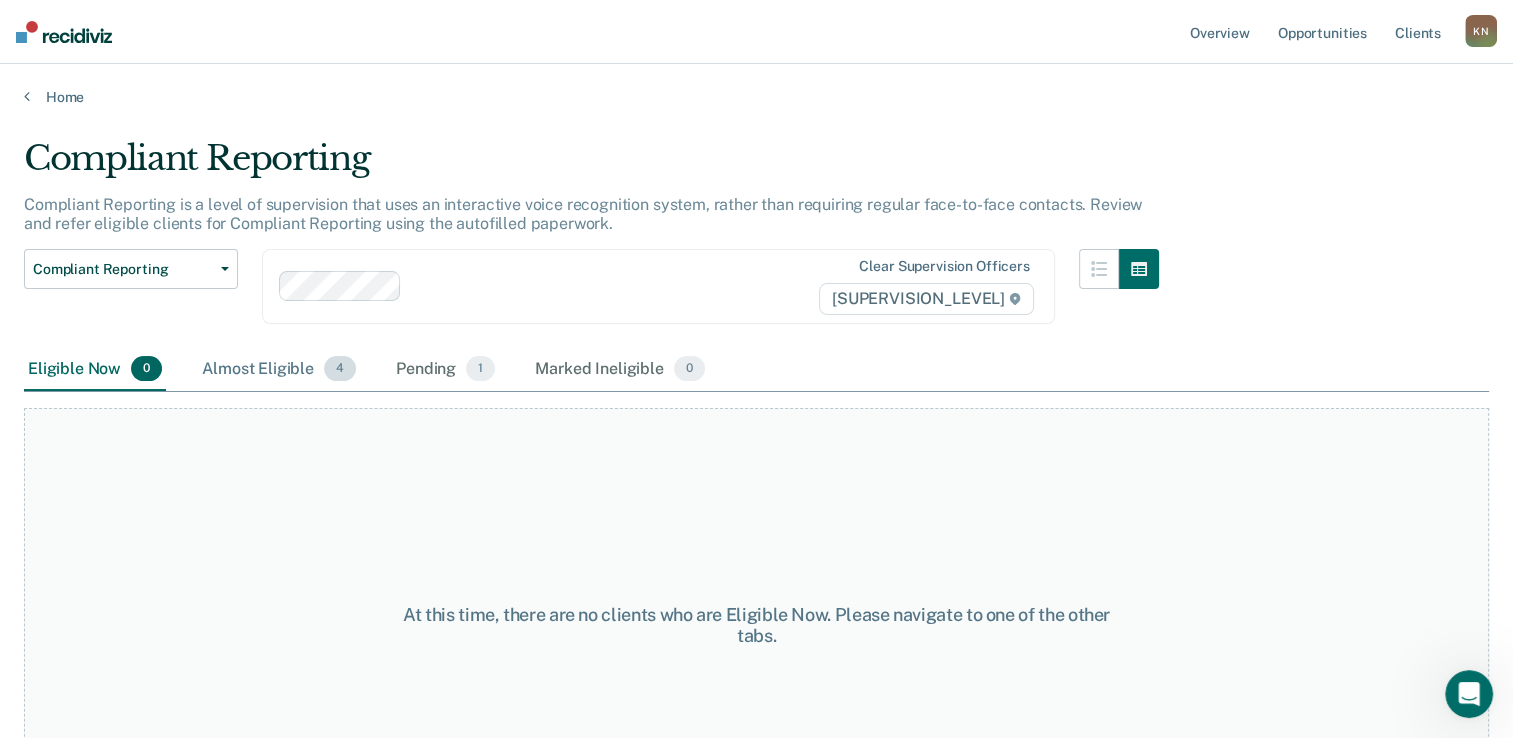 click on "Almost Eligible 4" at bounding box center (279, 370) 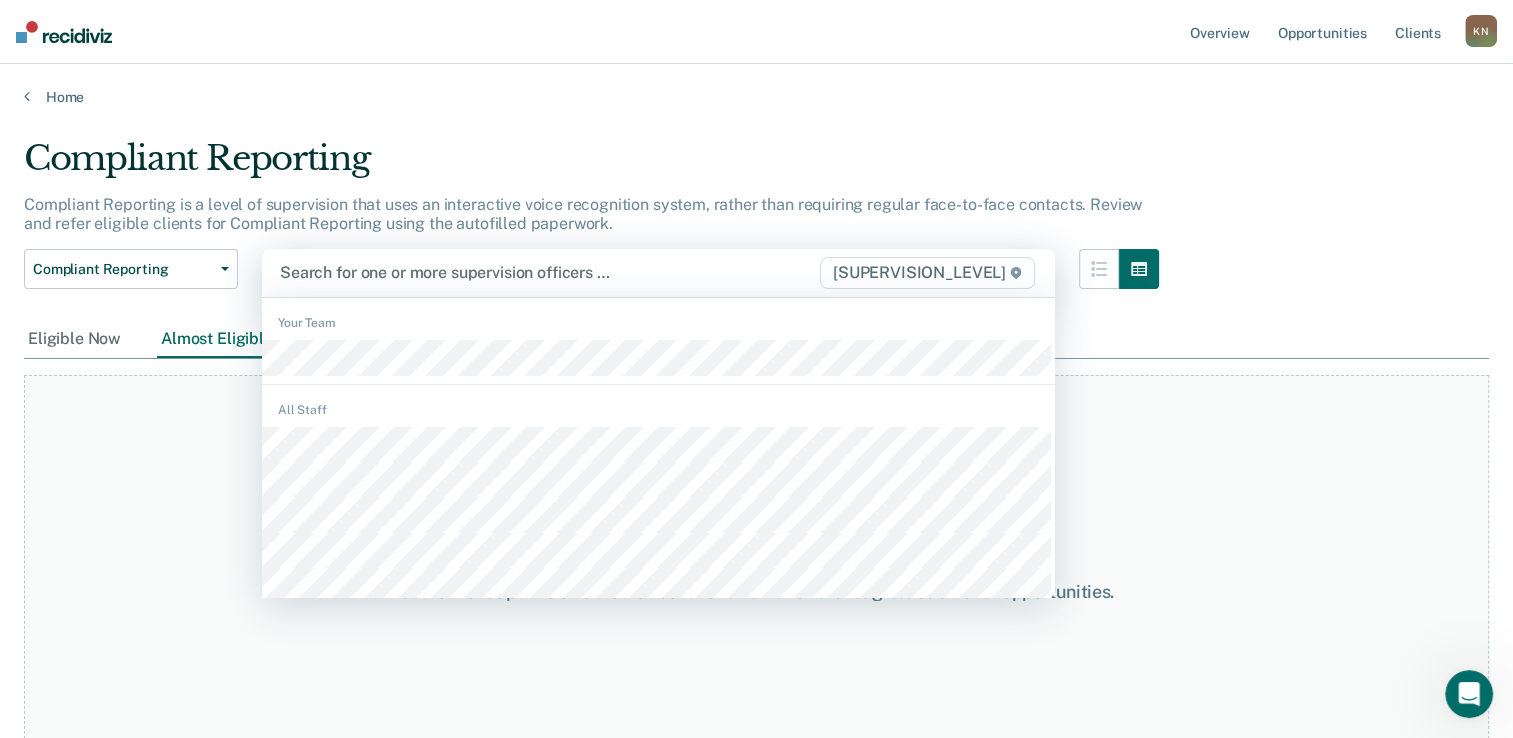 click at bounding box center (544, 272) 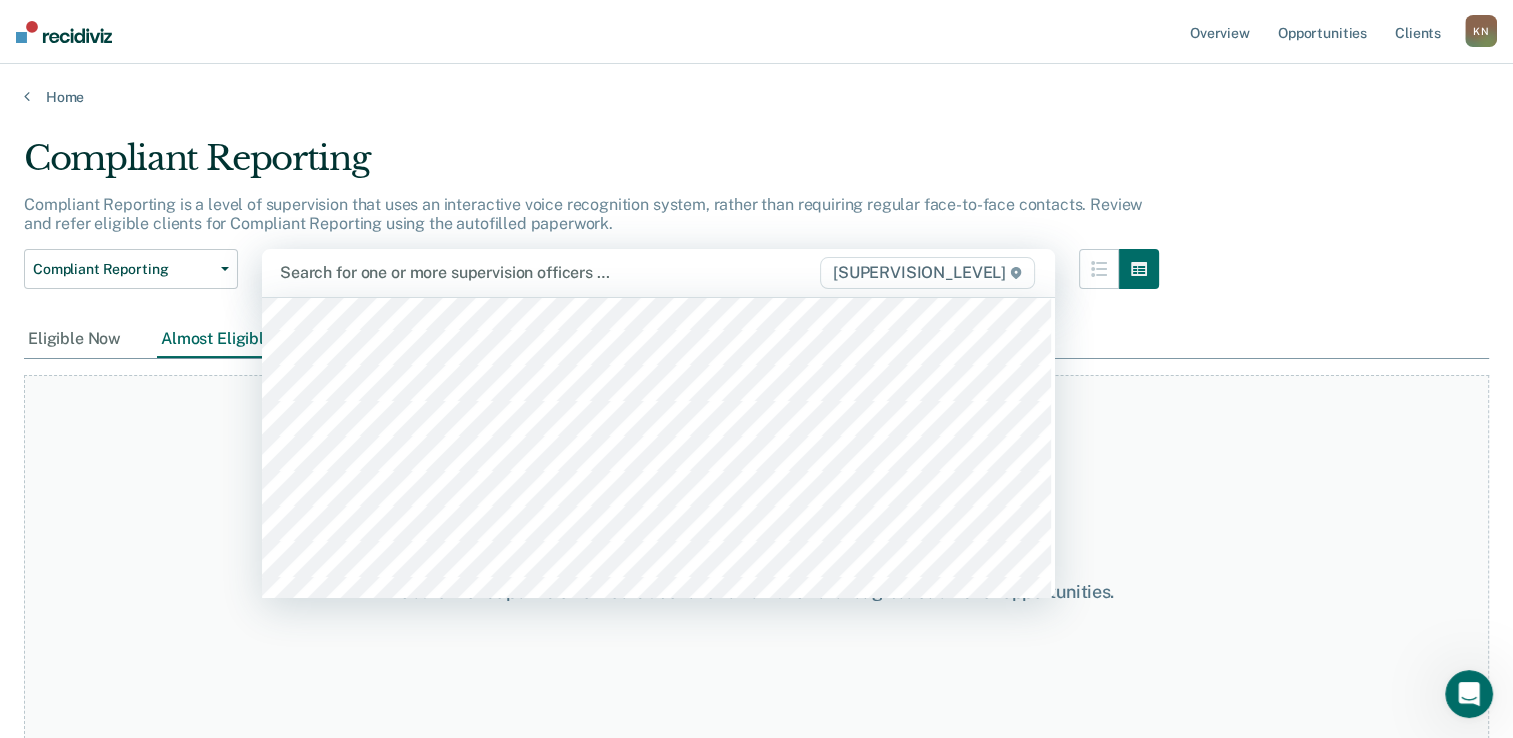 scroll, scrollTop: 1006, scrollLeft: 0, axis: vertical 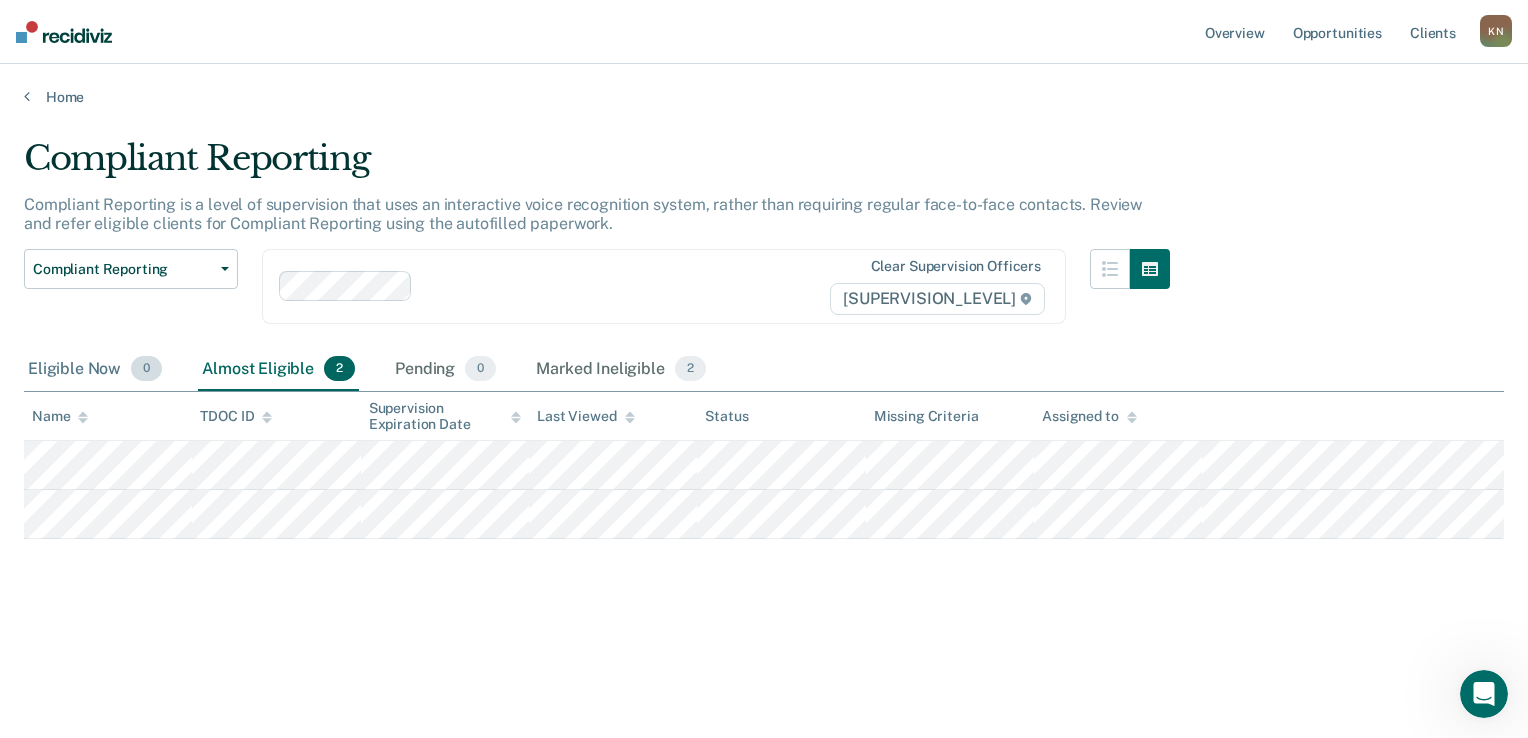 click on "Eligible Now 0" at bounding box center (95, 370) 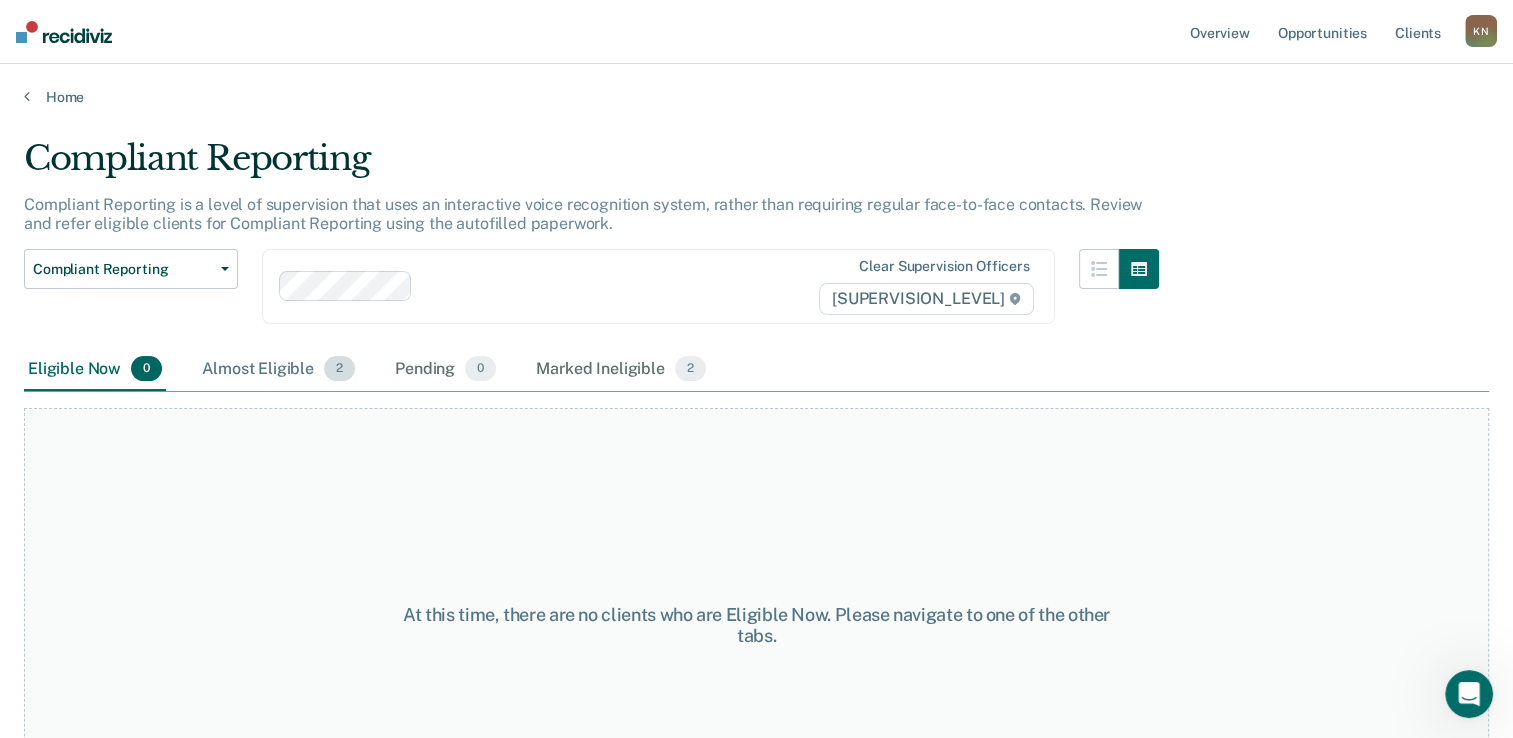 click on "Almost Eligible 2" at bounding box center [278, 370] 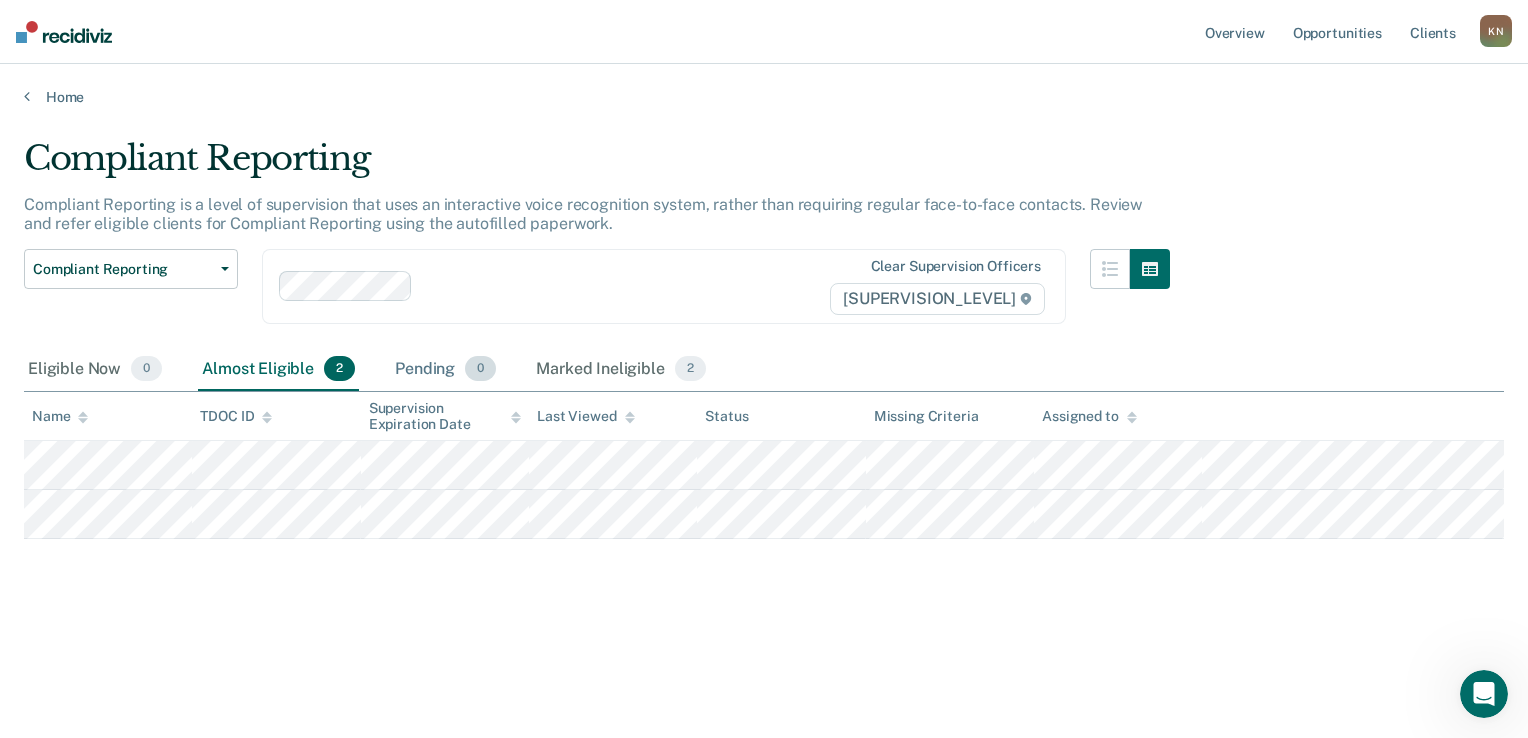 click on "Pending 0" at bounding box center [445, 370] 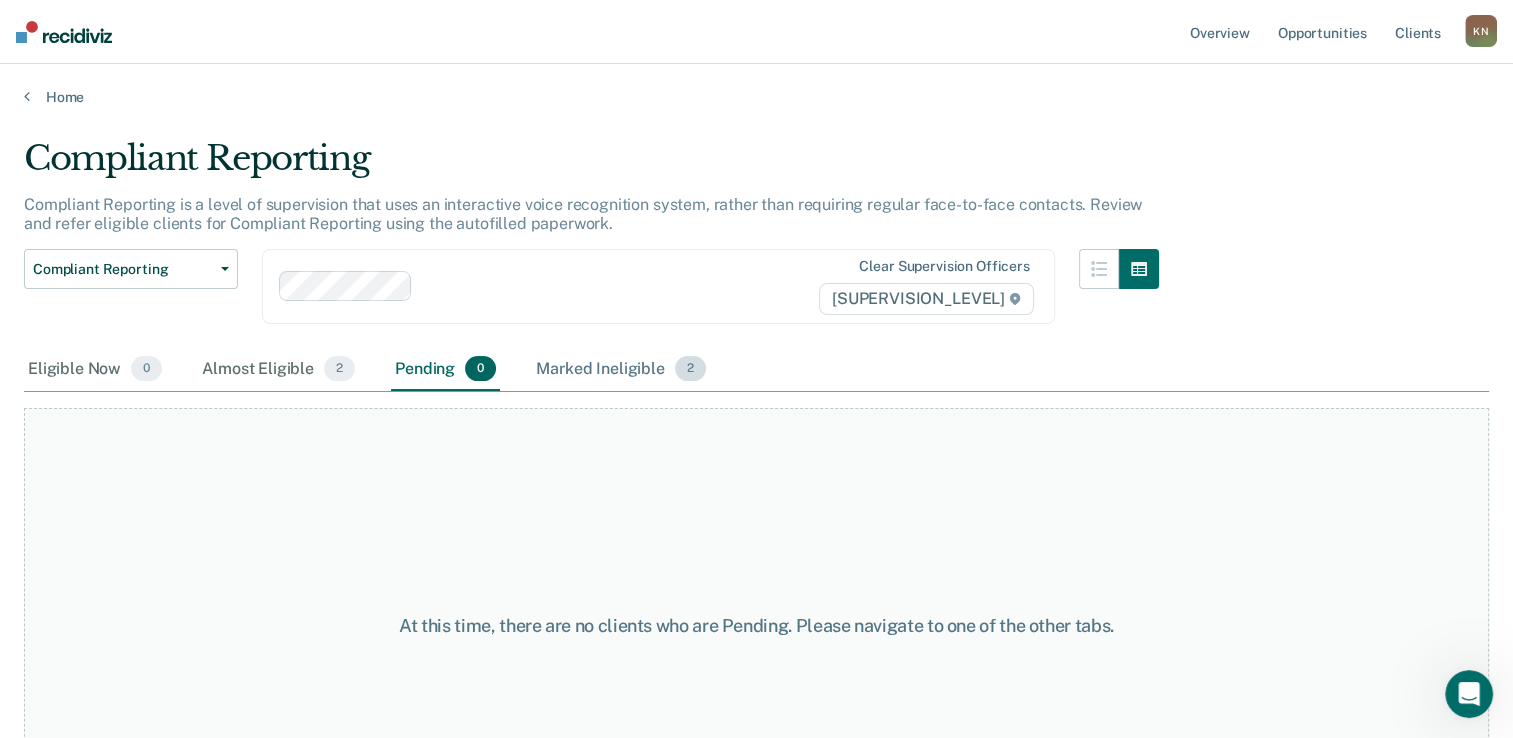 click on "Marked Ineligible 2" at bounding box center [621, 370] 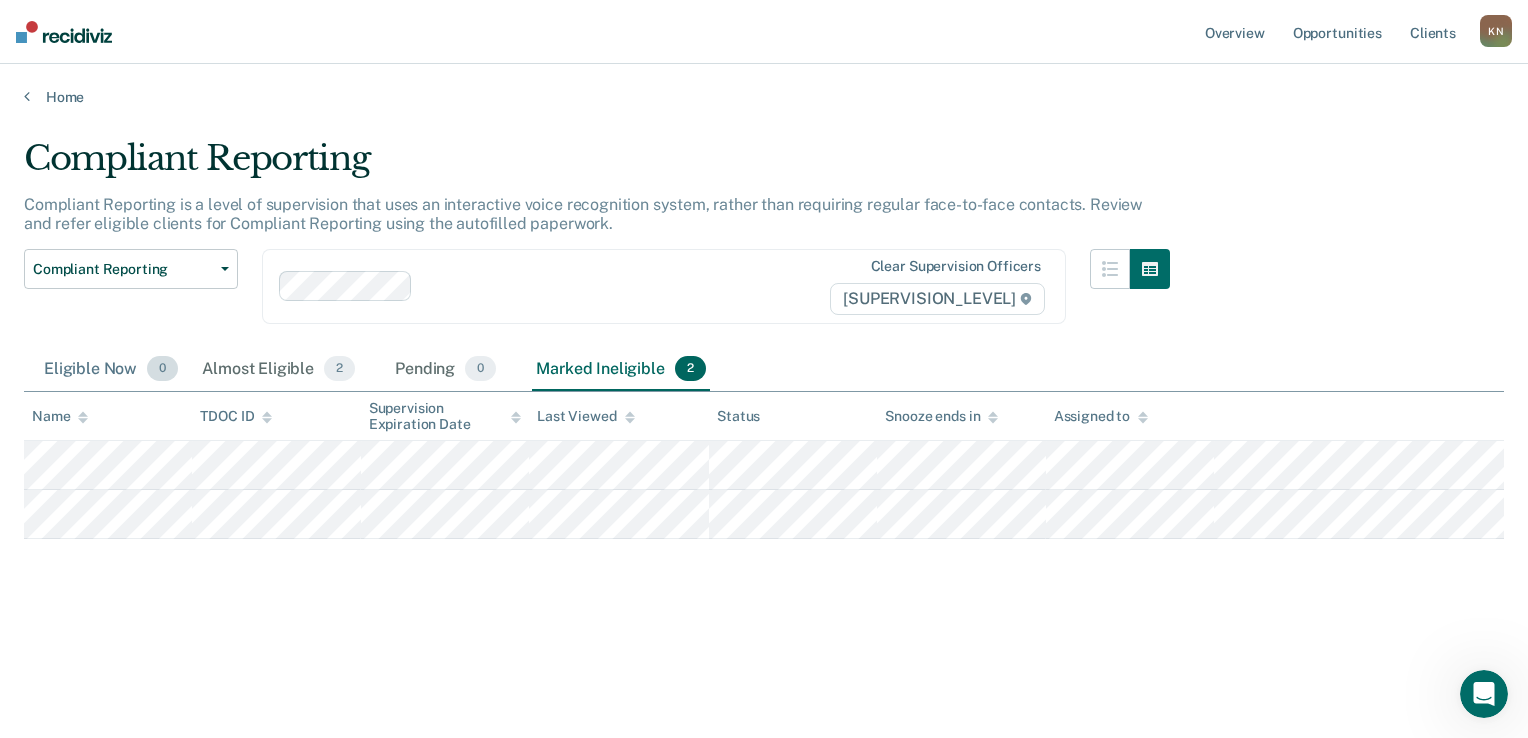 click on "Eligible Now 0" at bounding box center (111, 370) 